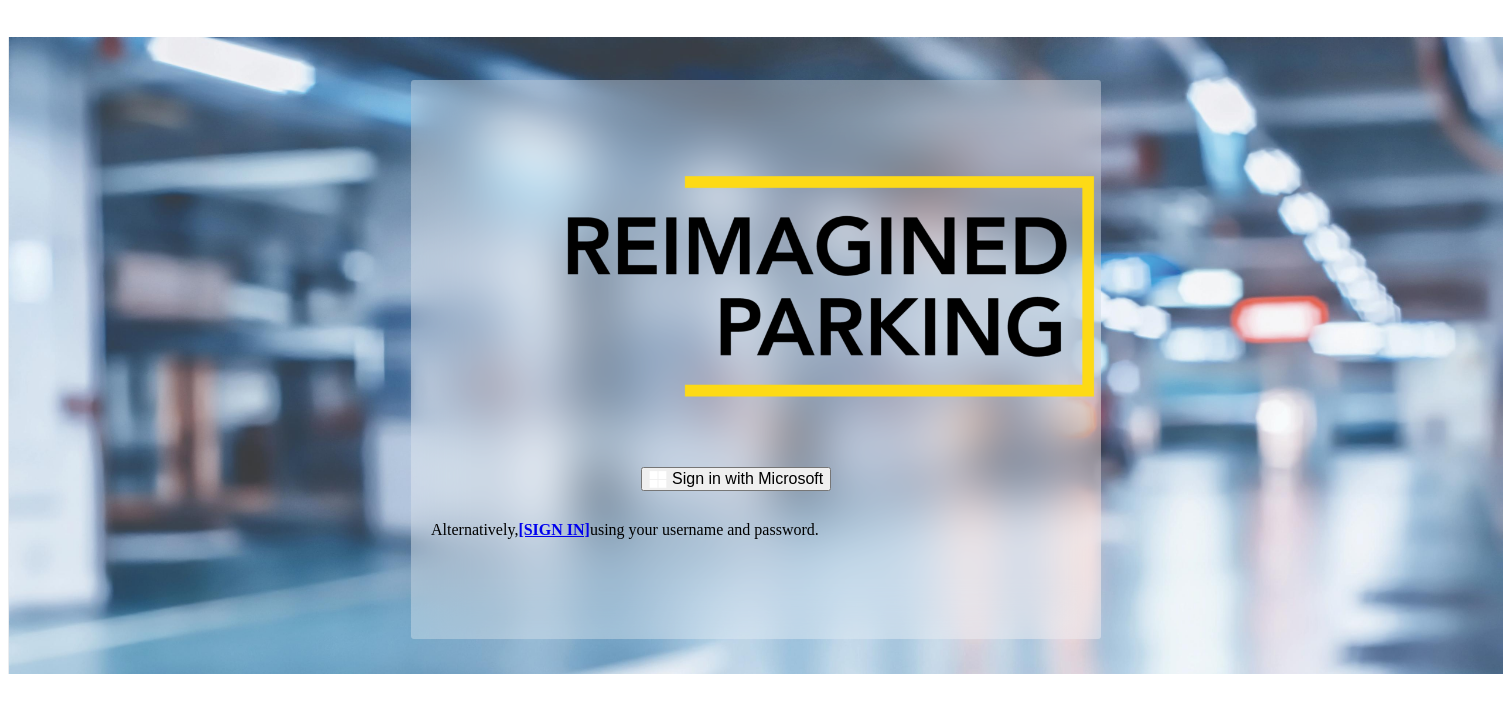 scroll, scrollTop: 0, scrollLeft: 0, axis: both 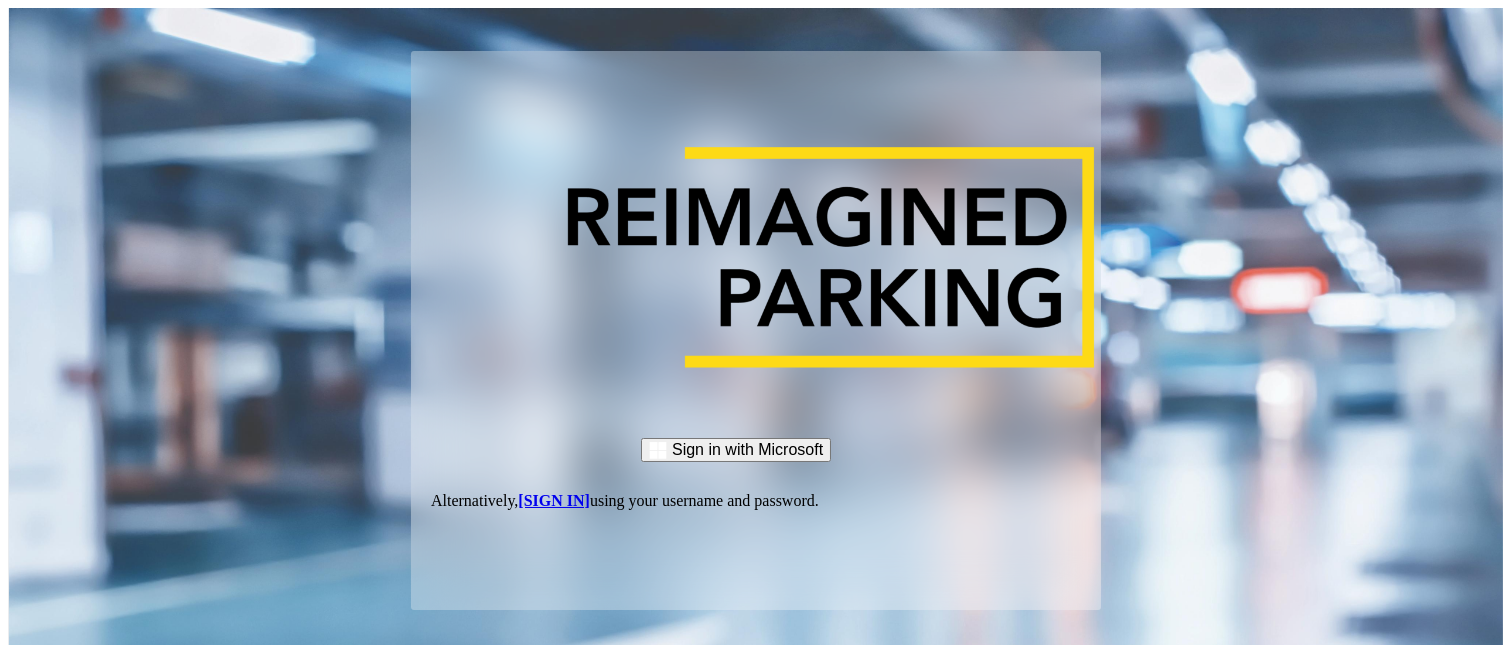 click on "[SIGN IN]" at bounding box center [554, 500] 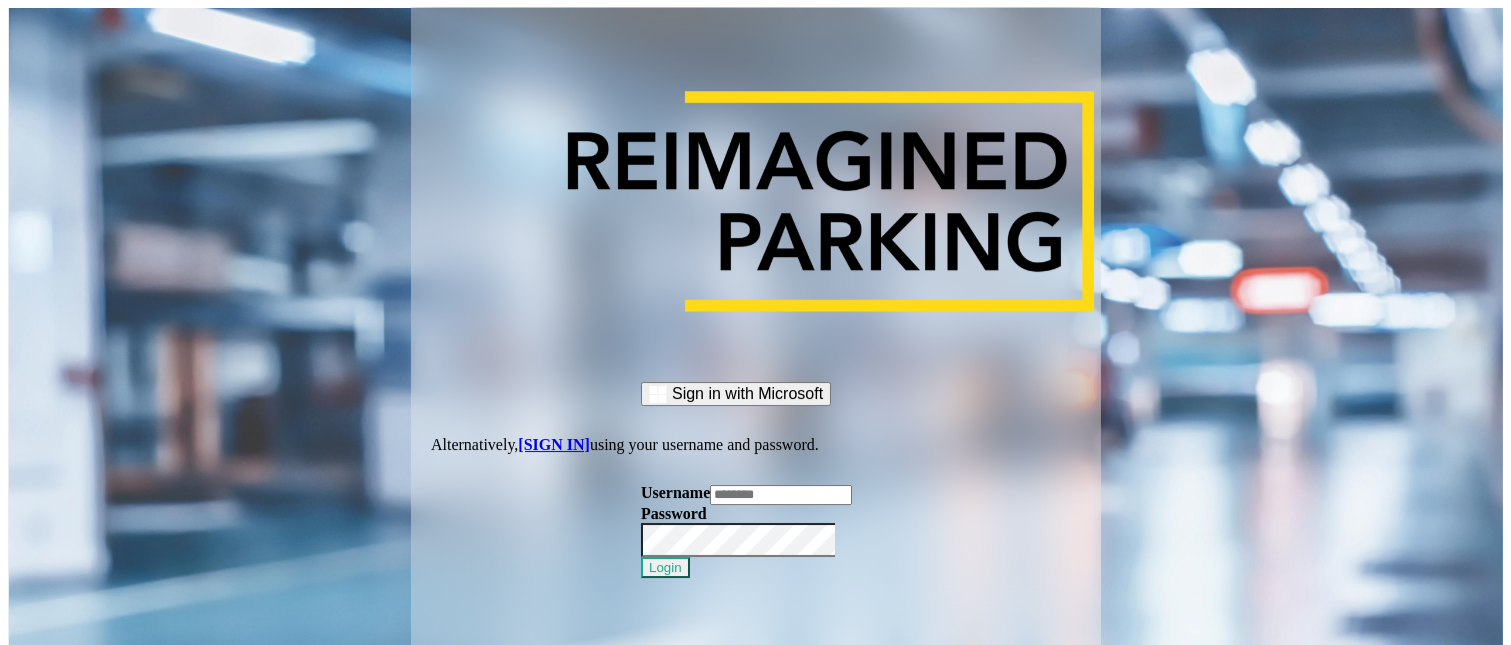 click at bounding box center [781, 495] 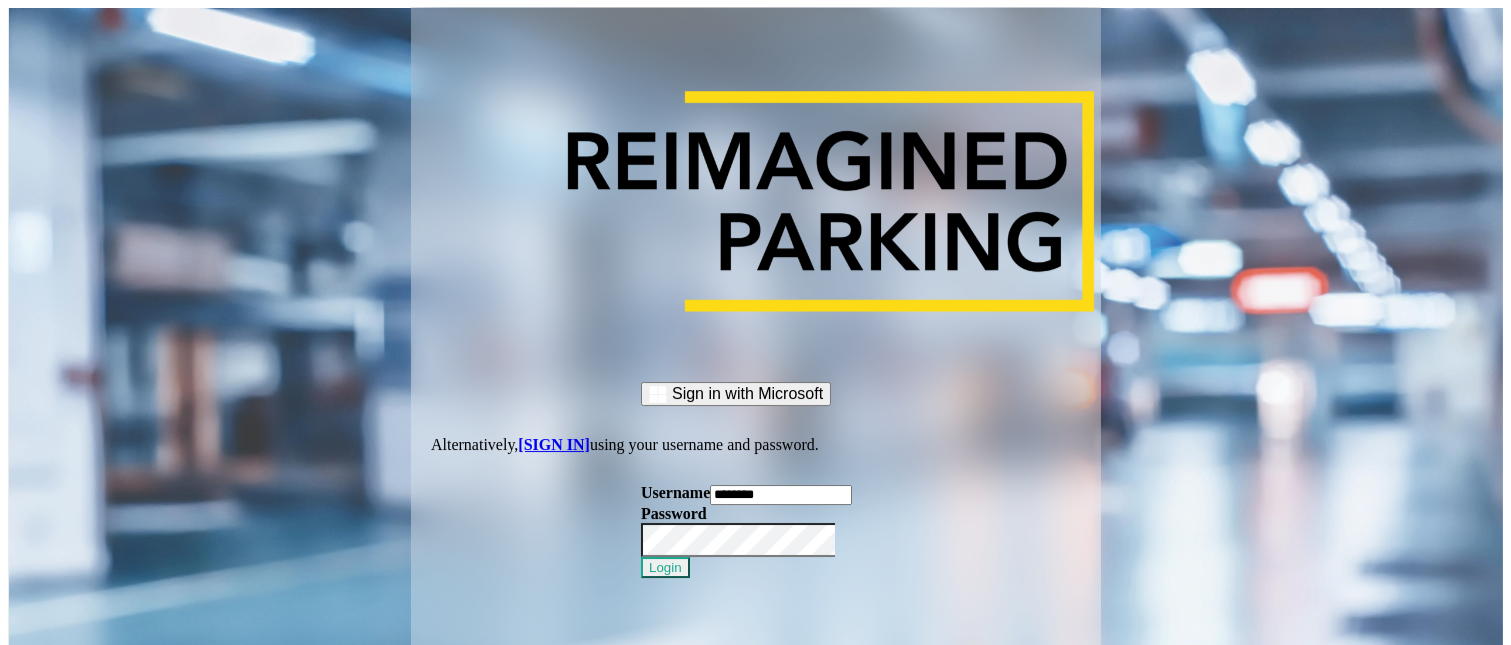 type on "********" 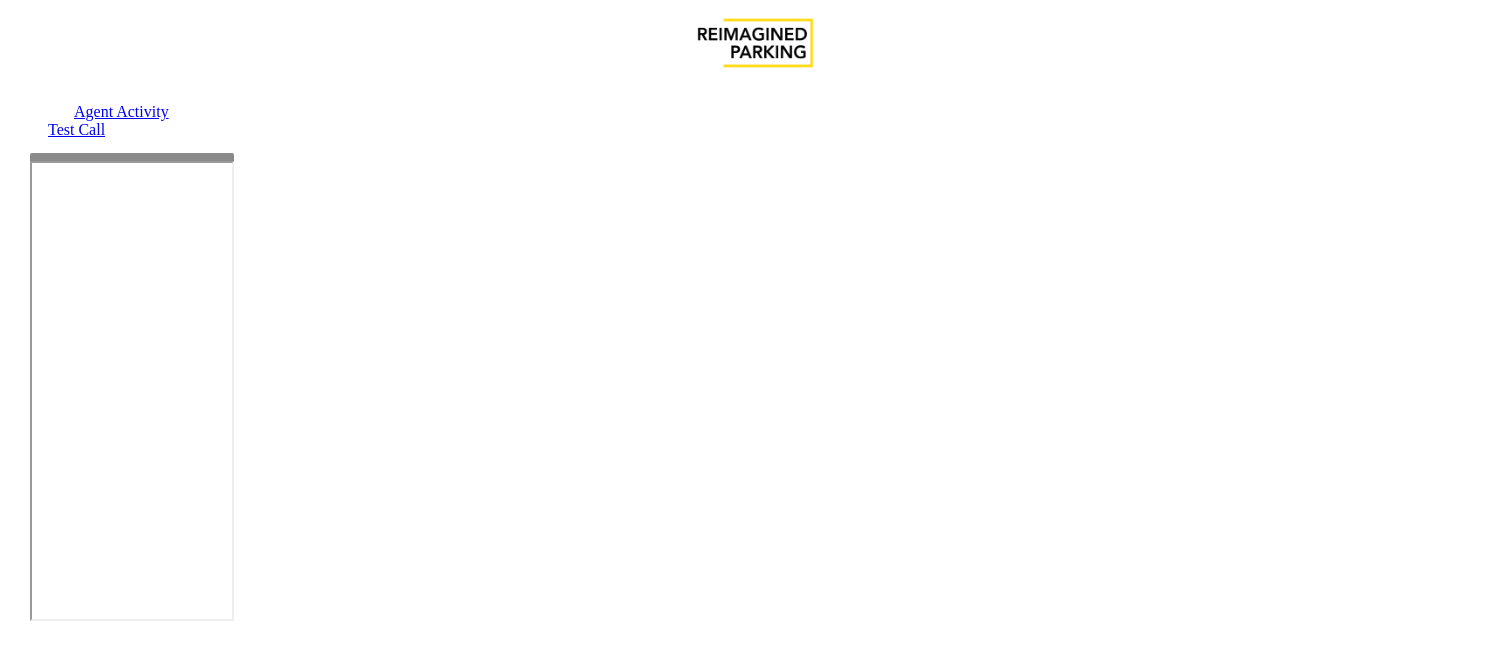 drag, startPoint x: 108, startPoint y: 157, endPoint x: 108, endPoint y: 175, distance: 18 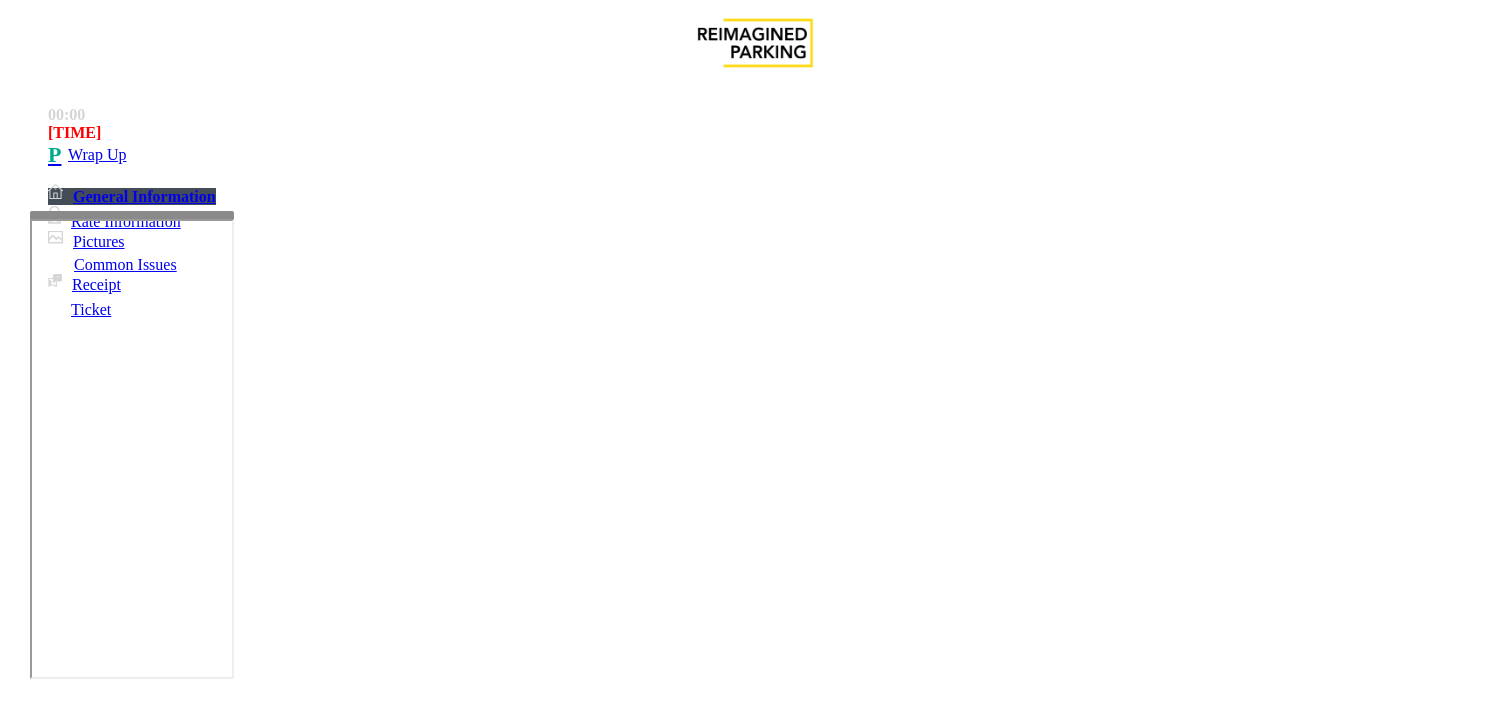 click on "×" at bounding box center (20, 3254) 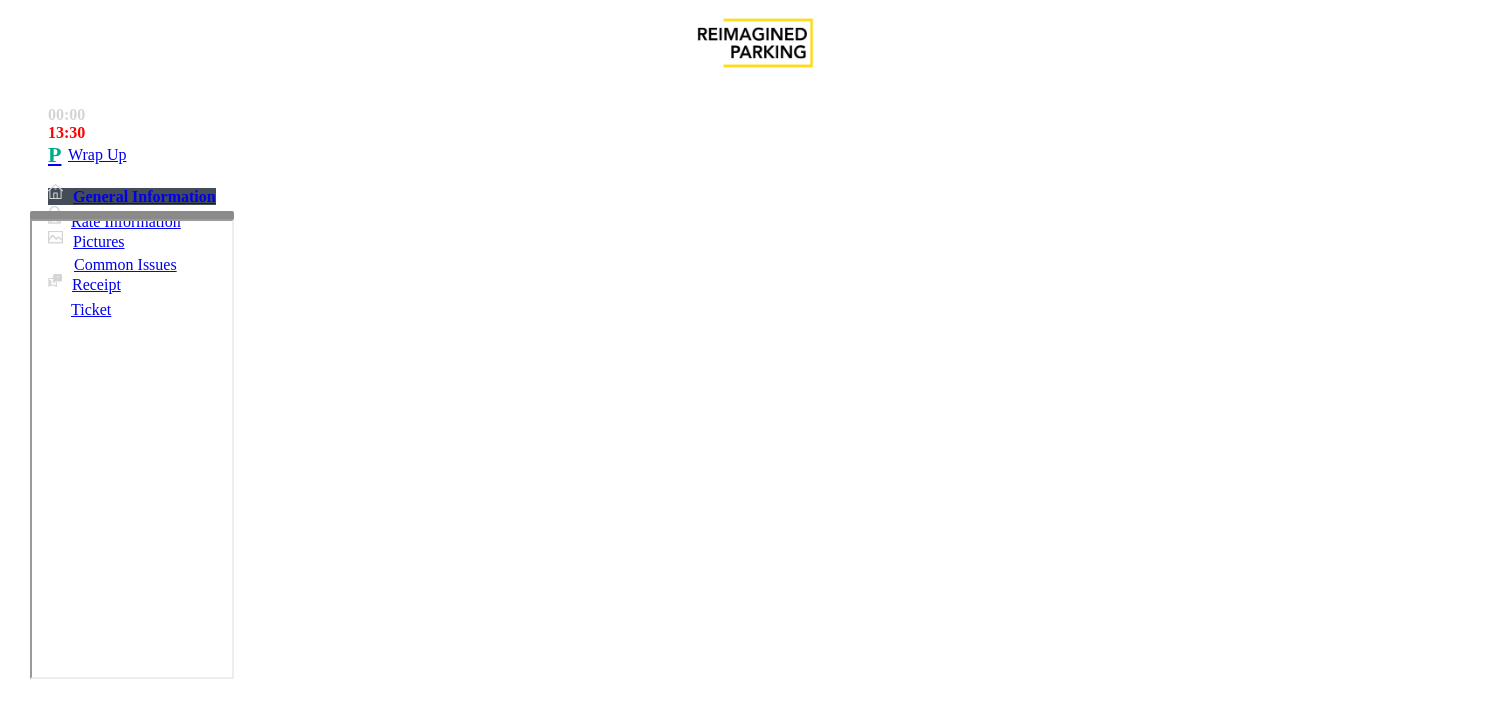 click on "Intercom Issue/No Response" at bounding box center [929, 1356] 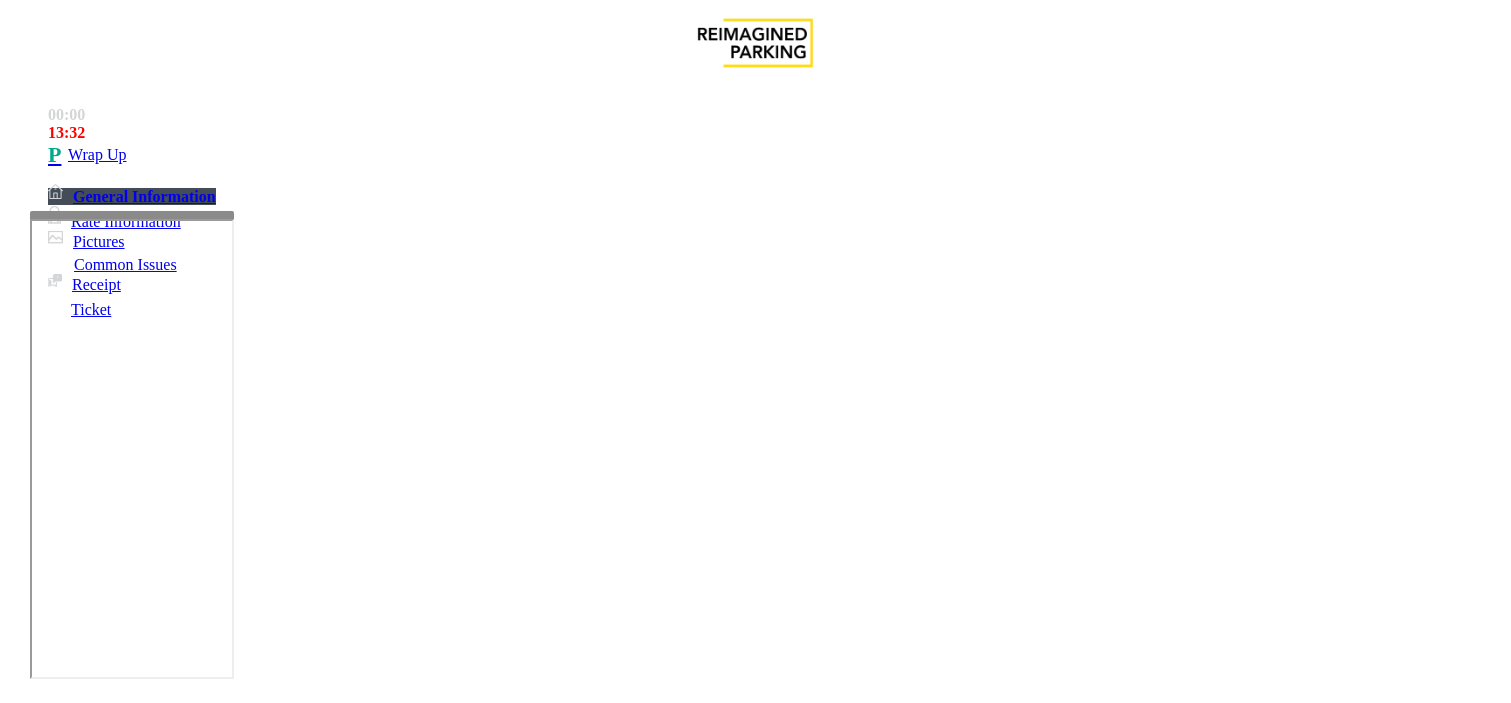 click on "No Response/Unable to hear parker" at bounding box center (142, 1356) 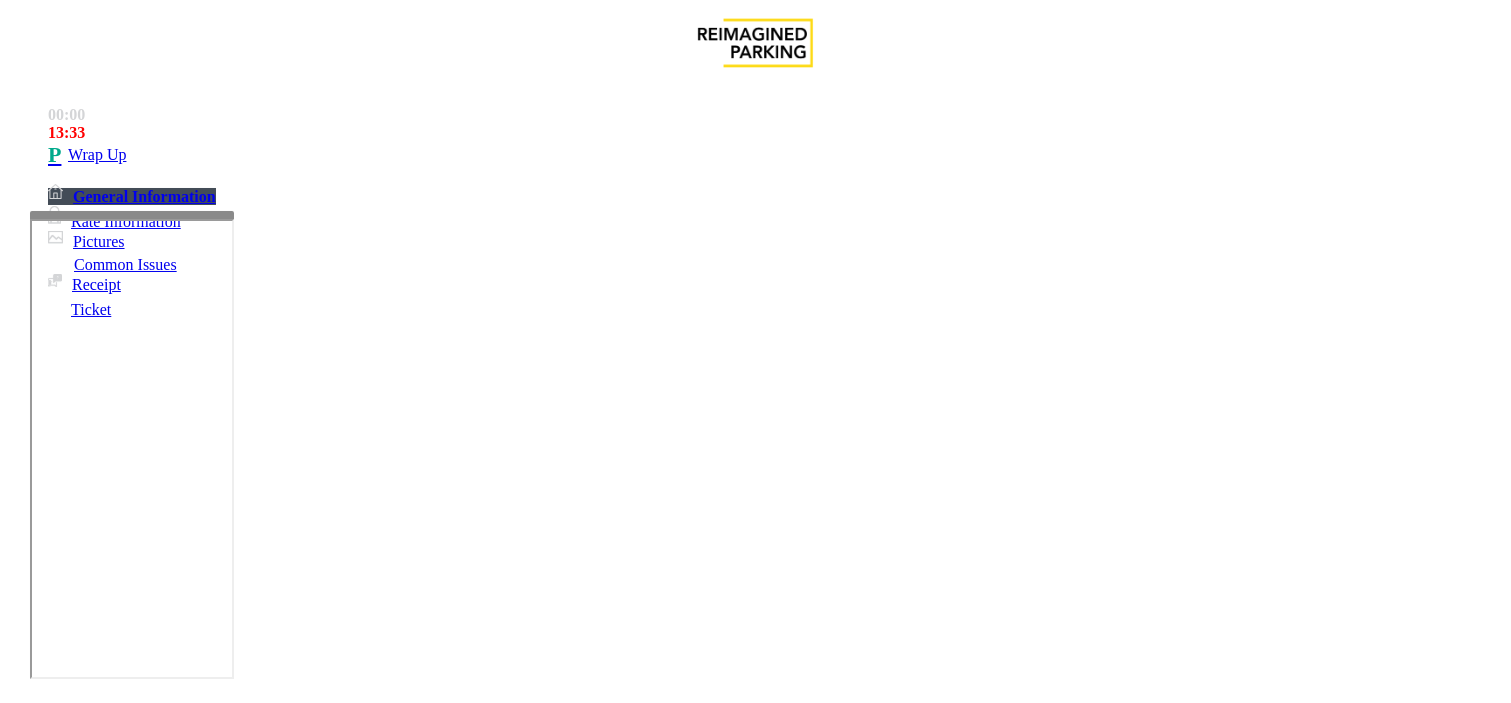drag, startPoint x: 261, startPoint y: 164, endPoint x: 590, endPoint y: 188, distance: 329.8742 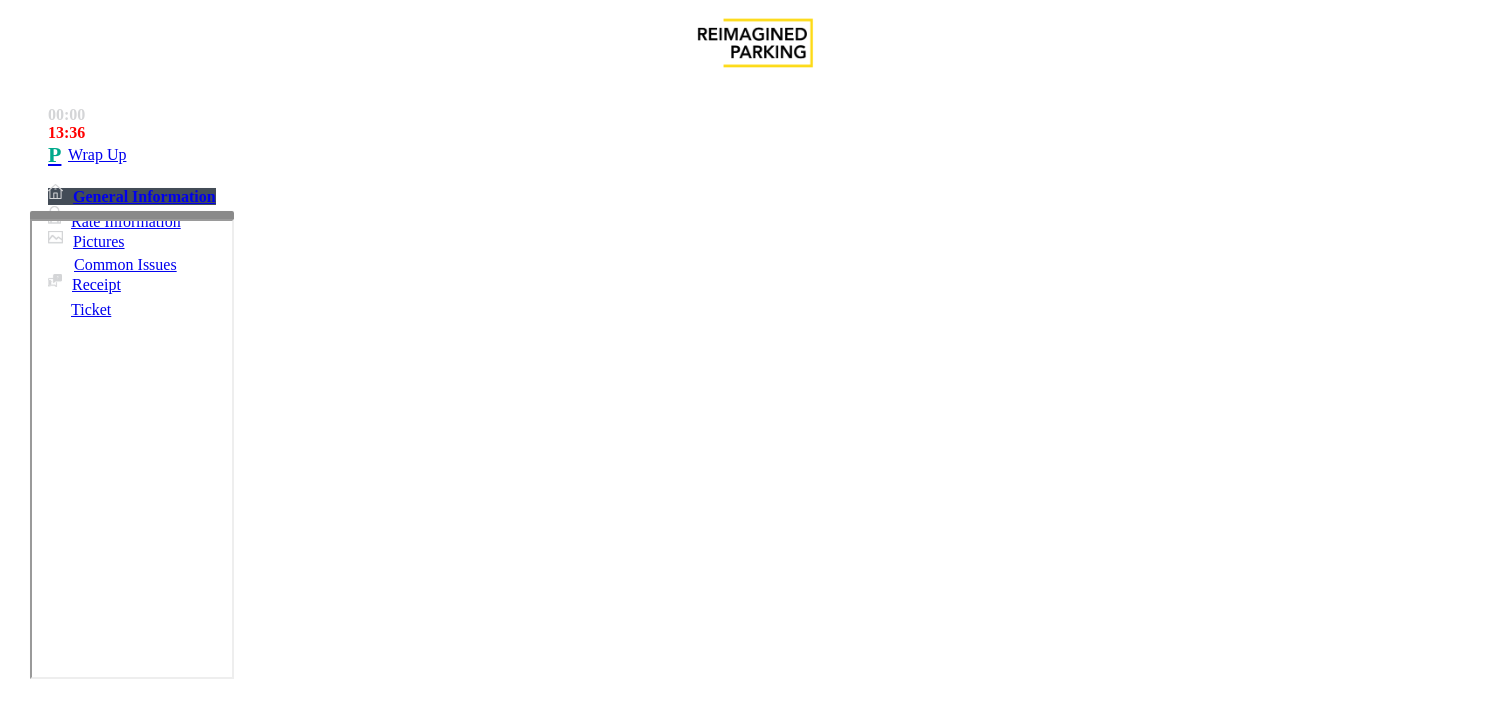 click on "[STREET] [DIRECTION], [CITY], [STATE] Outside Door Monthly Issue - Intercom Issue/No Response No Response/Unable to hear parker Notes: Send alerts to manager Vend Gate Not Allowed Steps to Resolve 1. Inform parker you cannot hear them and that you are disconnecting call and that they can call back using the assistance button. Main Revenue Control Manufacturer: TIBA ← Move left → Move right ↑ Move up ↓ Move down + Zoom in - Zoom out Home Jump left by 75% End Jump right by 75% Page Up Jump up by 75% Page Down Jump down by 75% To navigate, press the arrow keys. Map Terrain Satellite Labels Keyboard shortcuts Map Data Map data ©[YEAR] Google, INEGI Map data ©[YEAR] Google, INEGI [NUMBER] km Click to toggle between metric and imperial units Terms Report a map error Video is not available for this lane. Previous Next Map CAM [LICENSE] - [CITY] - ([LETTER]) [NUMBER] [STREET] [CITY], [STATE] Updated By [FIRST] [LAST] - [DAY] [MONTH] [YEAR] DO NOT" at bounding box center [755, 2303] 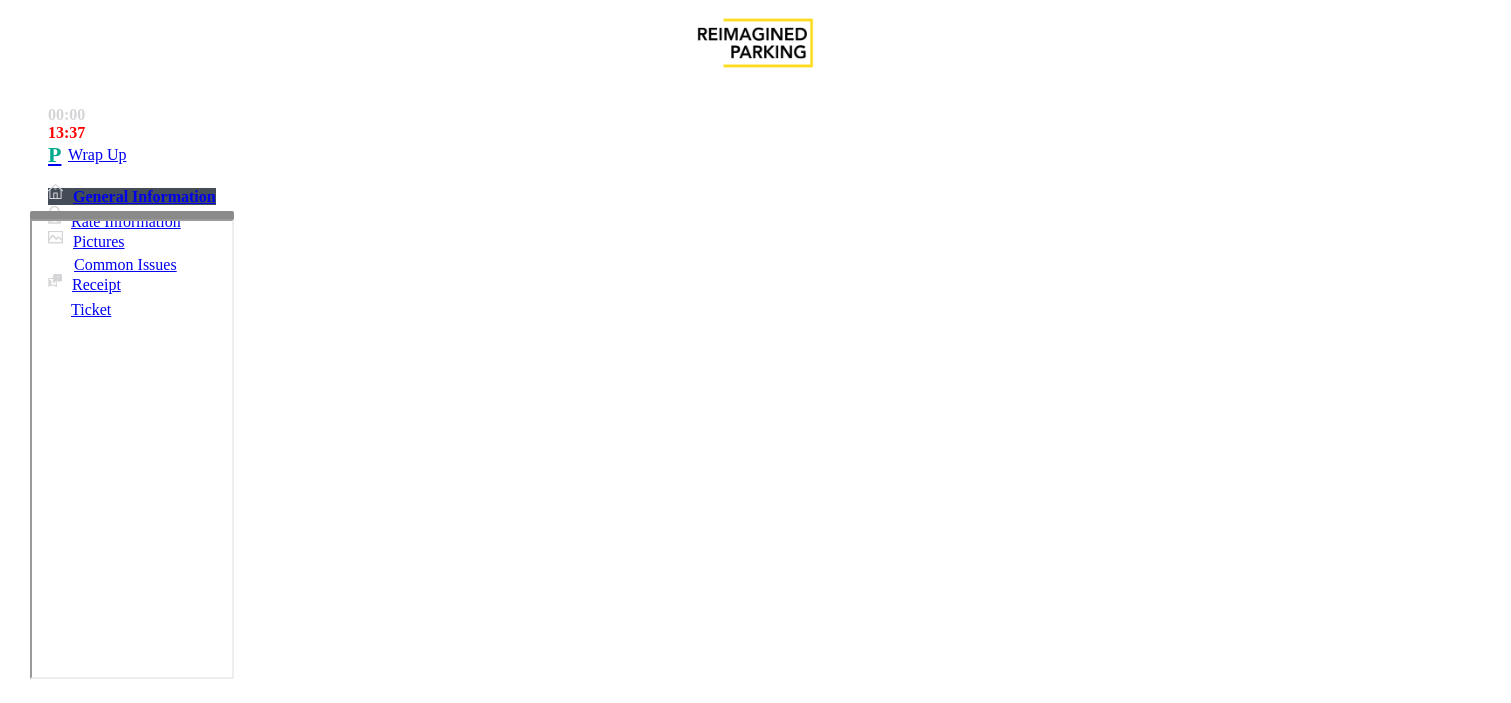 click at bounding box center [253, 1404] 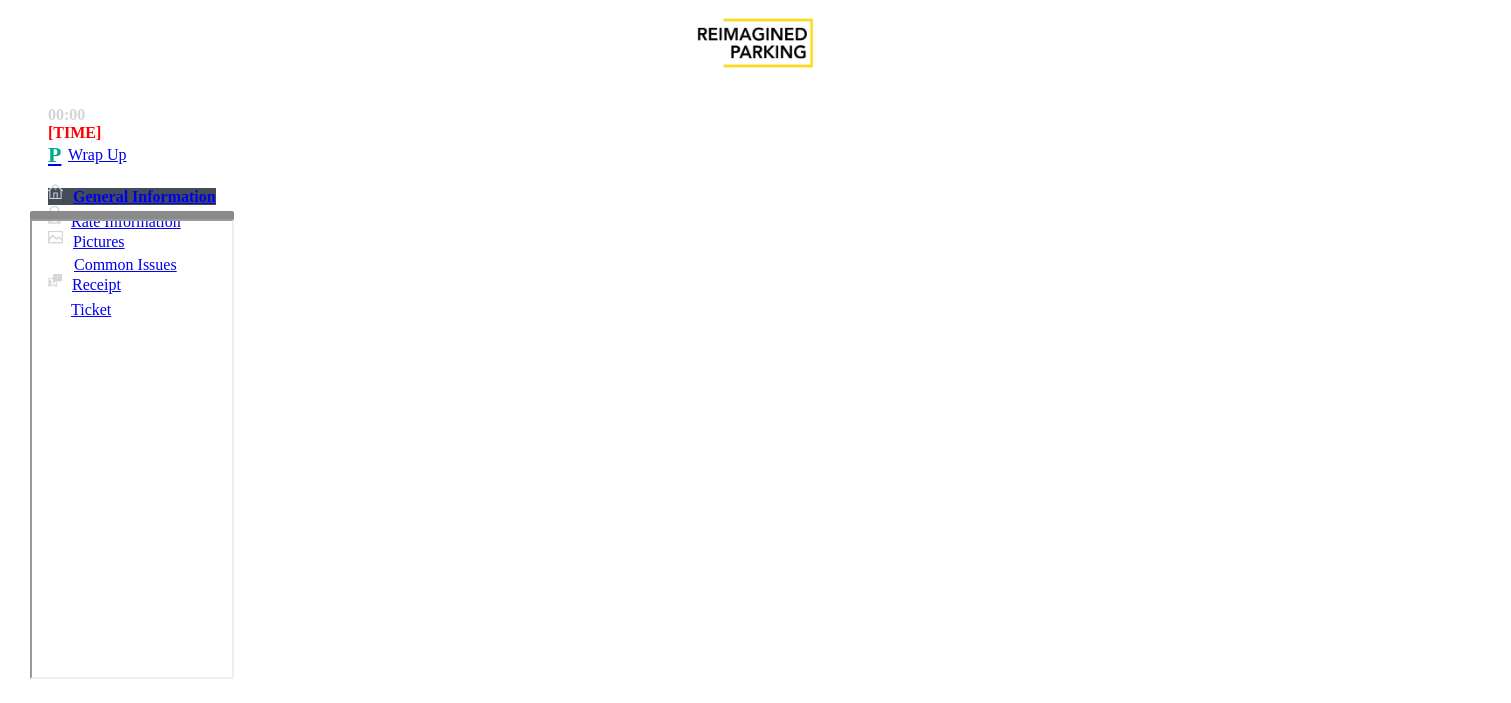 drag, startPoint x: 266, startPoint y: 174, endPoint x: 638, endPoint y: 182, distance: 372.086 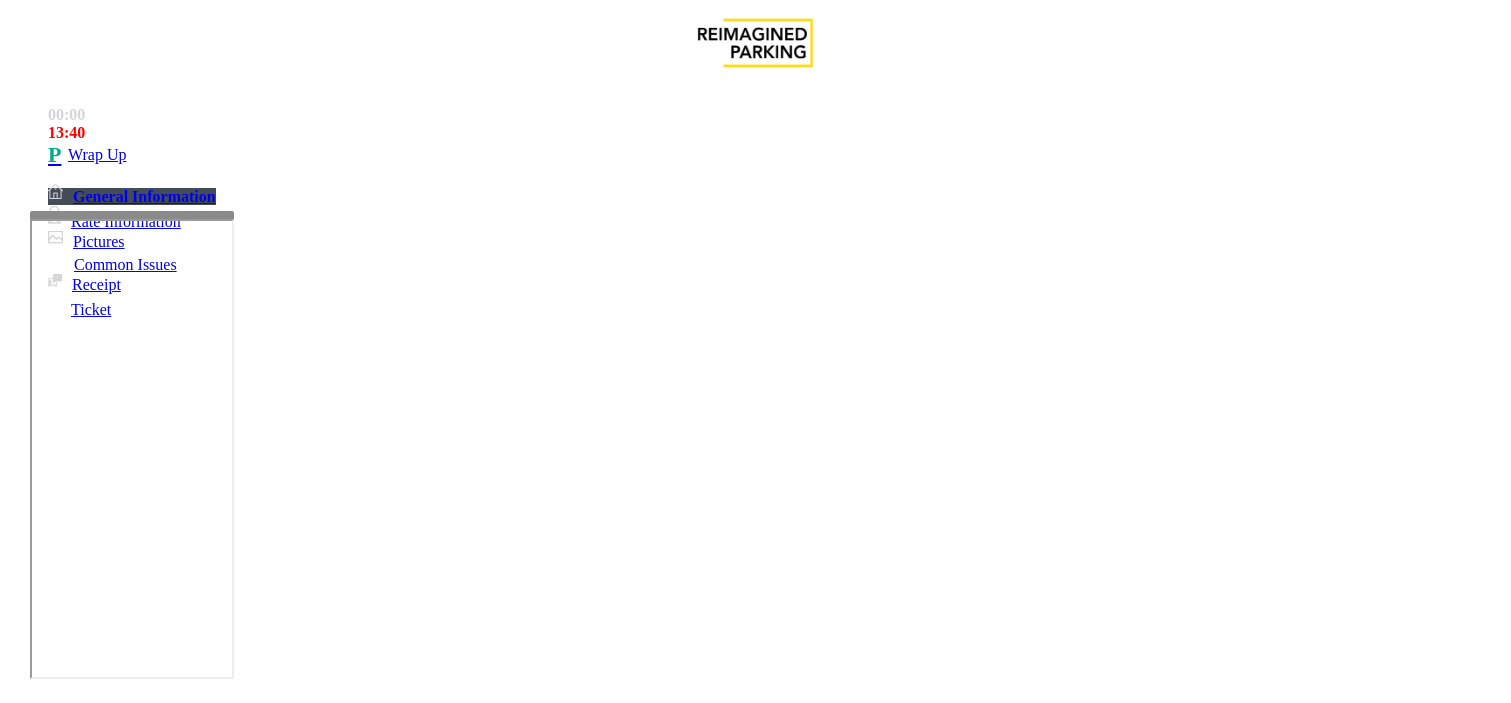 type on "**********" 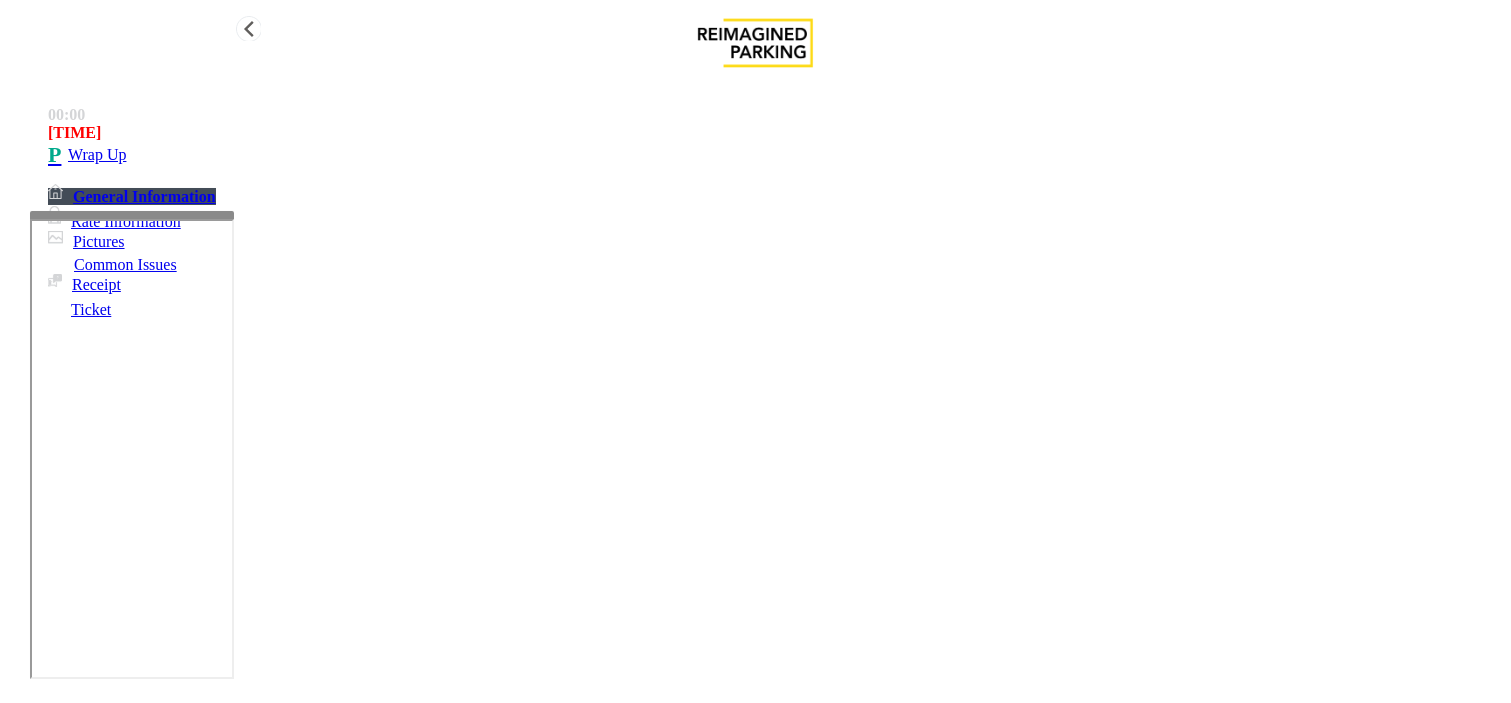 click on "Wrap Up" at bounding box center [775, 155] 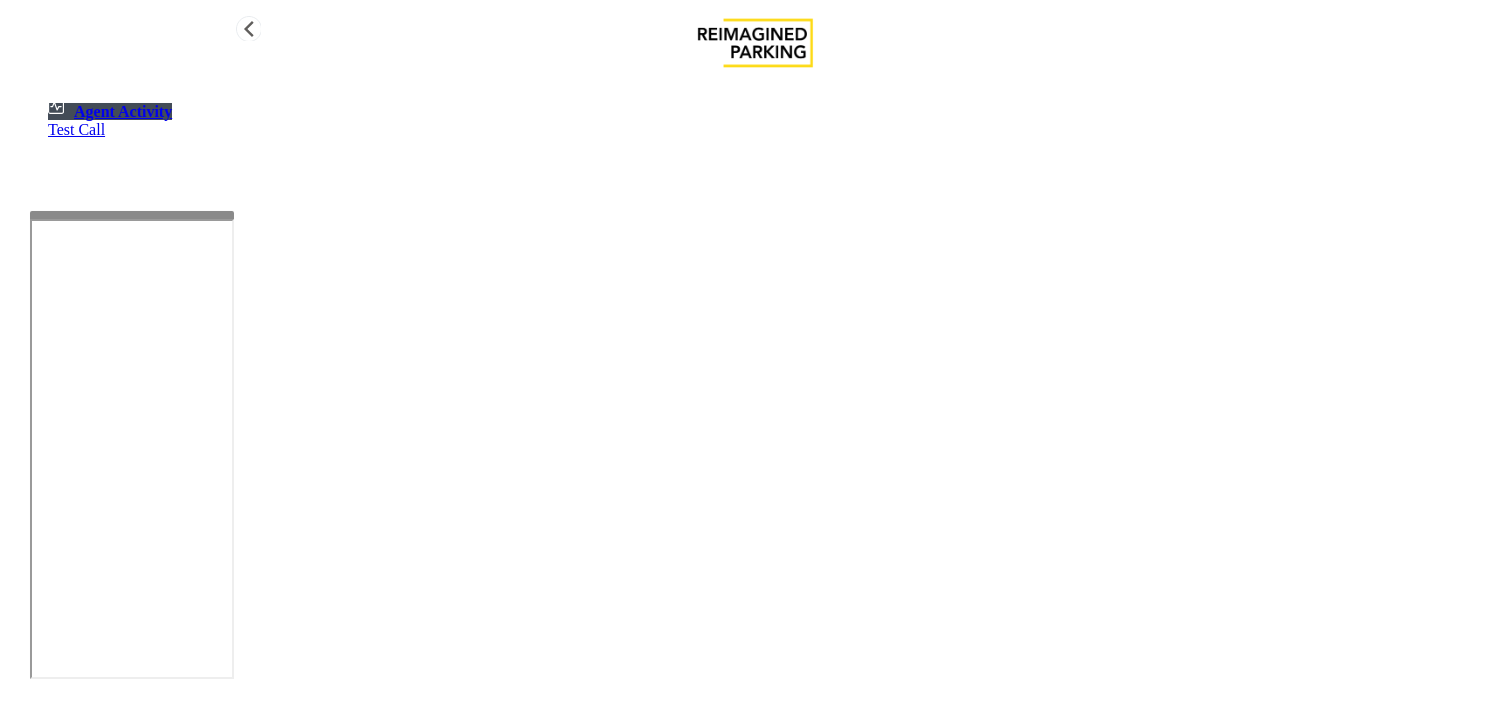 click on "Test Call" at bounding box center (775, 130) 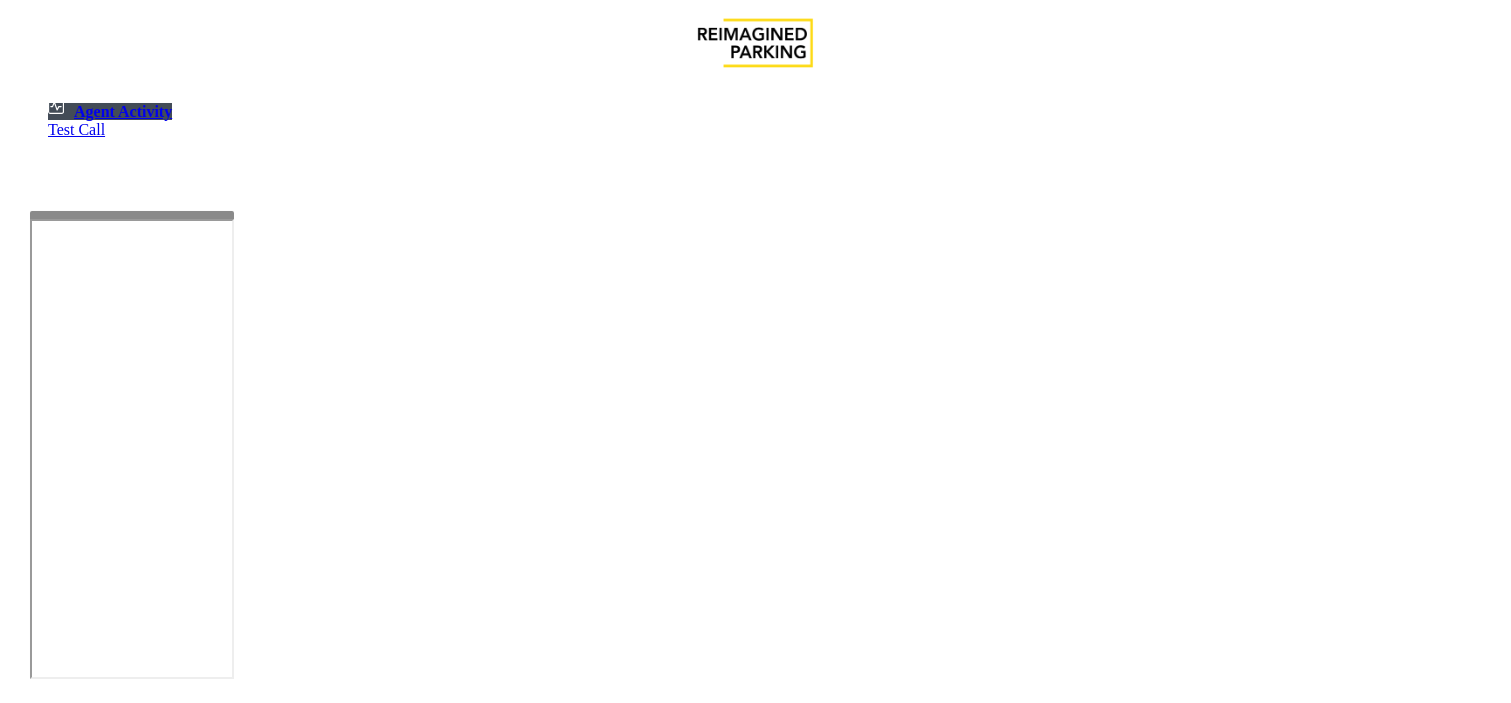 click on "×" at bounding box center [20, 1314] 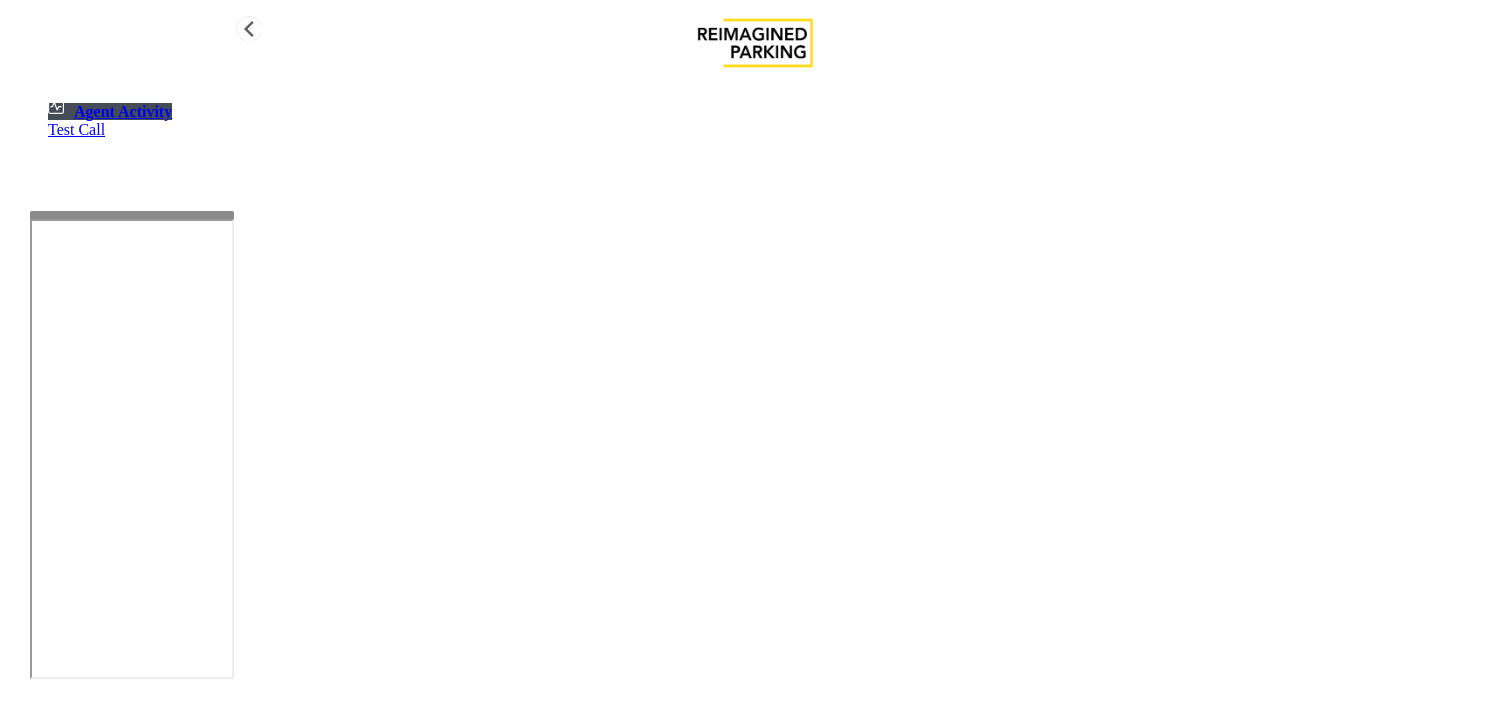 click on "Agent Activity Test Call" at bounding box center (755, 433) 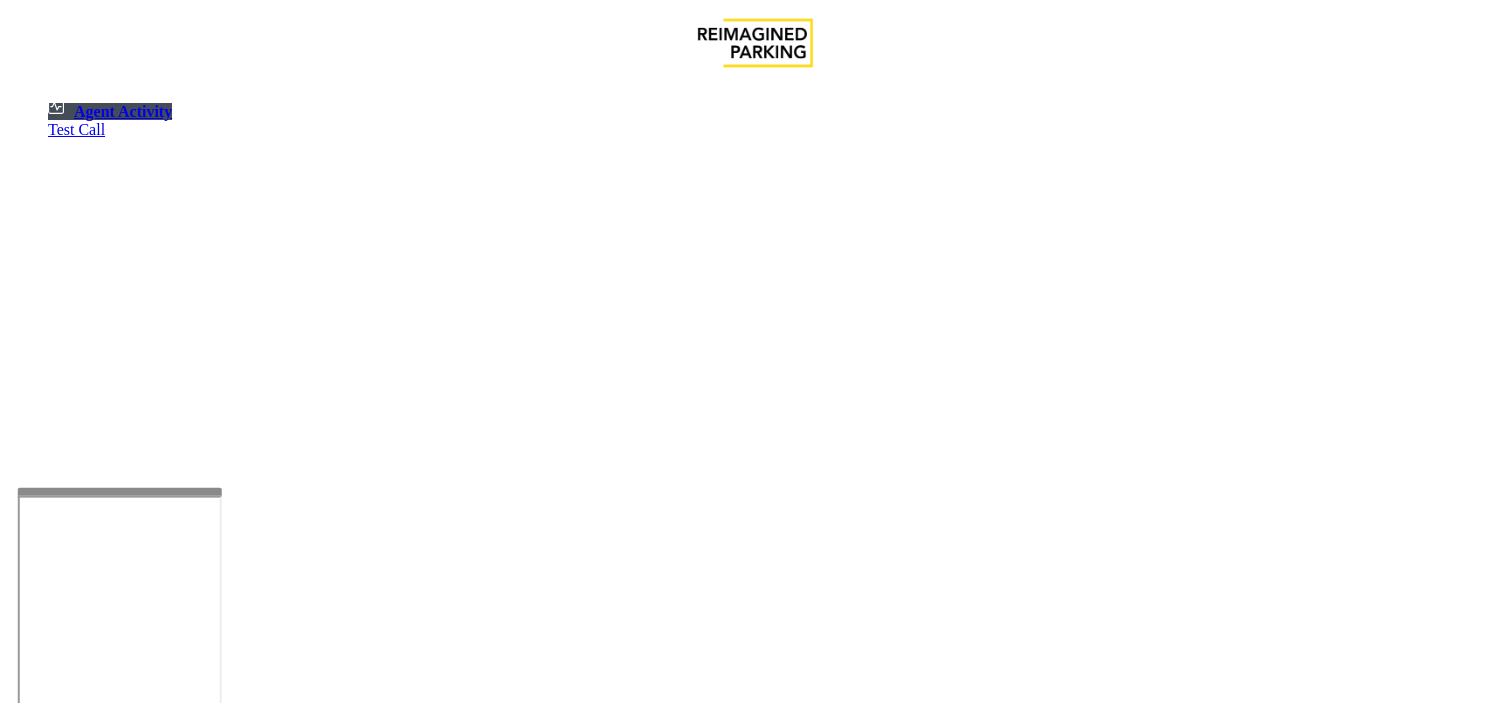 click at bounding box center (120, 724) 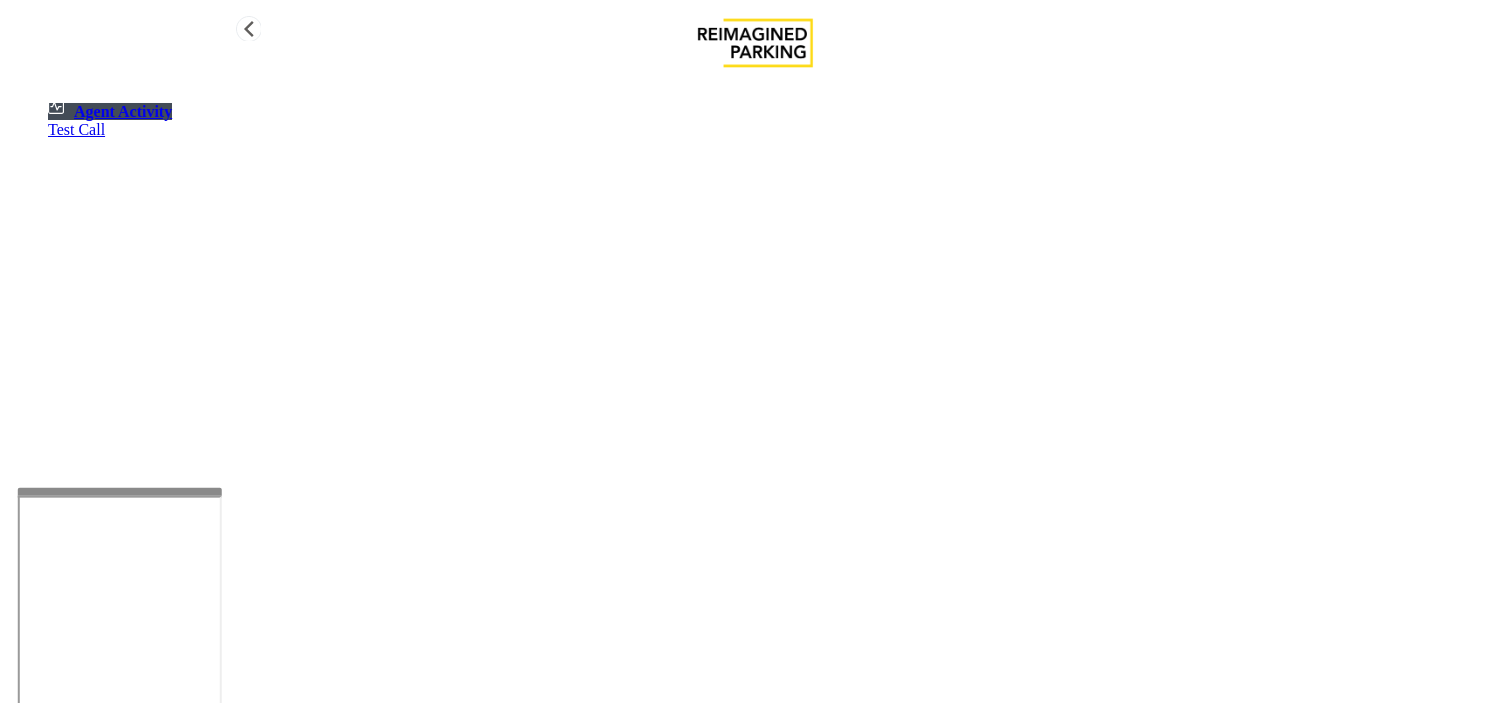click on "Agent Activity" at bounding box center [110, 111] 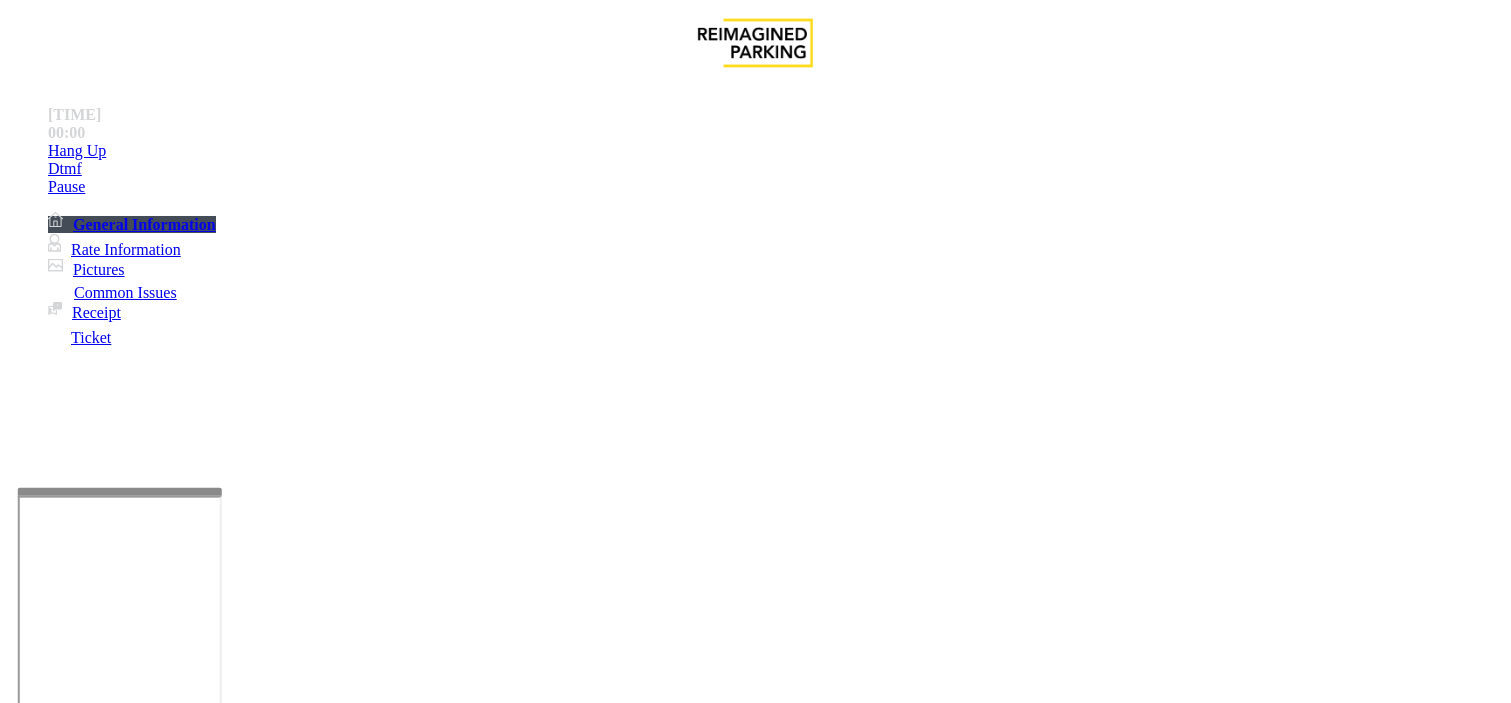 scroll, scrollTop: 555, scrollLeft: 0, axis: vertical 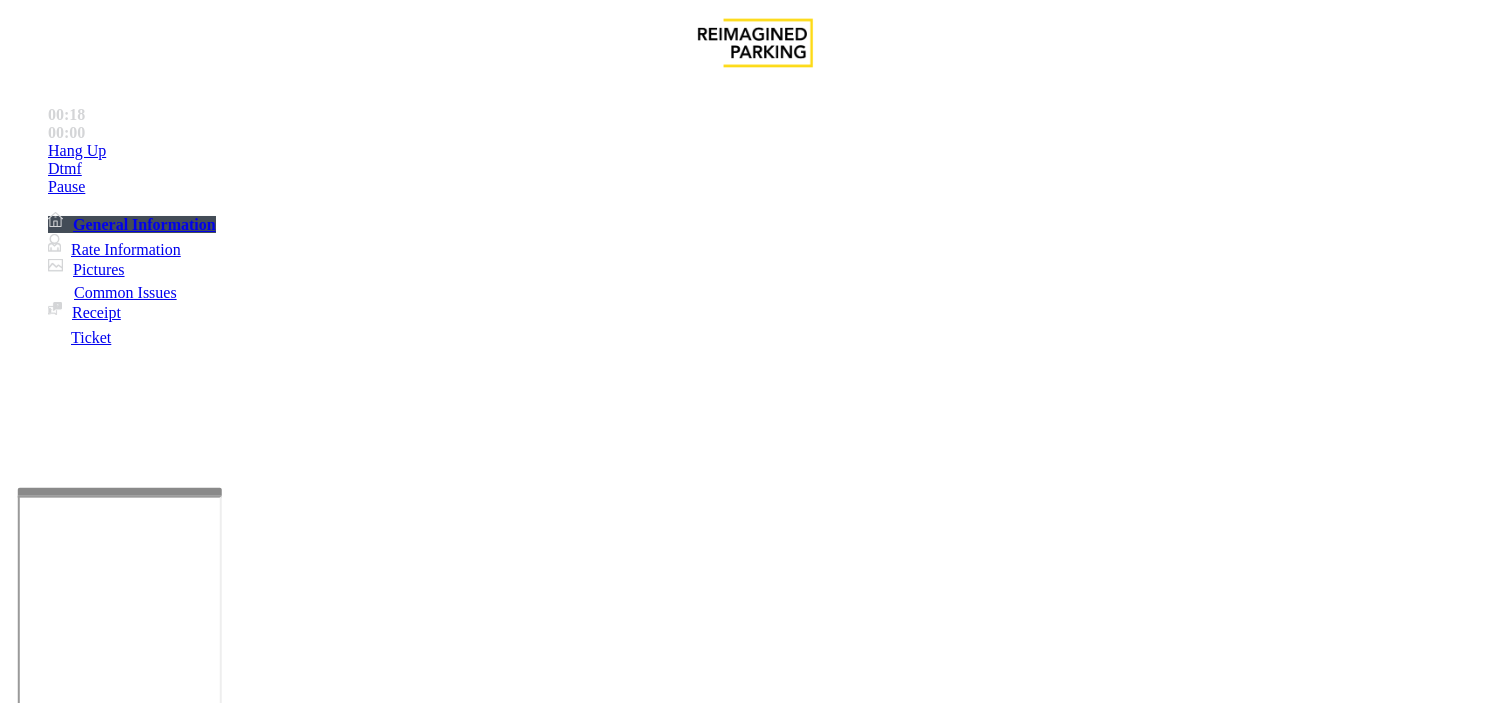 drag, startPoint x: 271, startPoint y: 181, endPoint x: 595, endPoint y: 183, distance: 324.00616 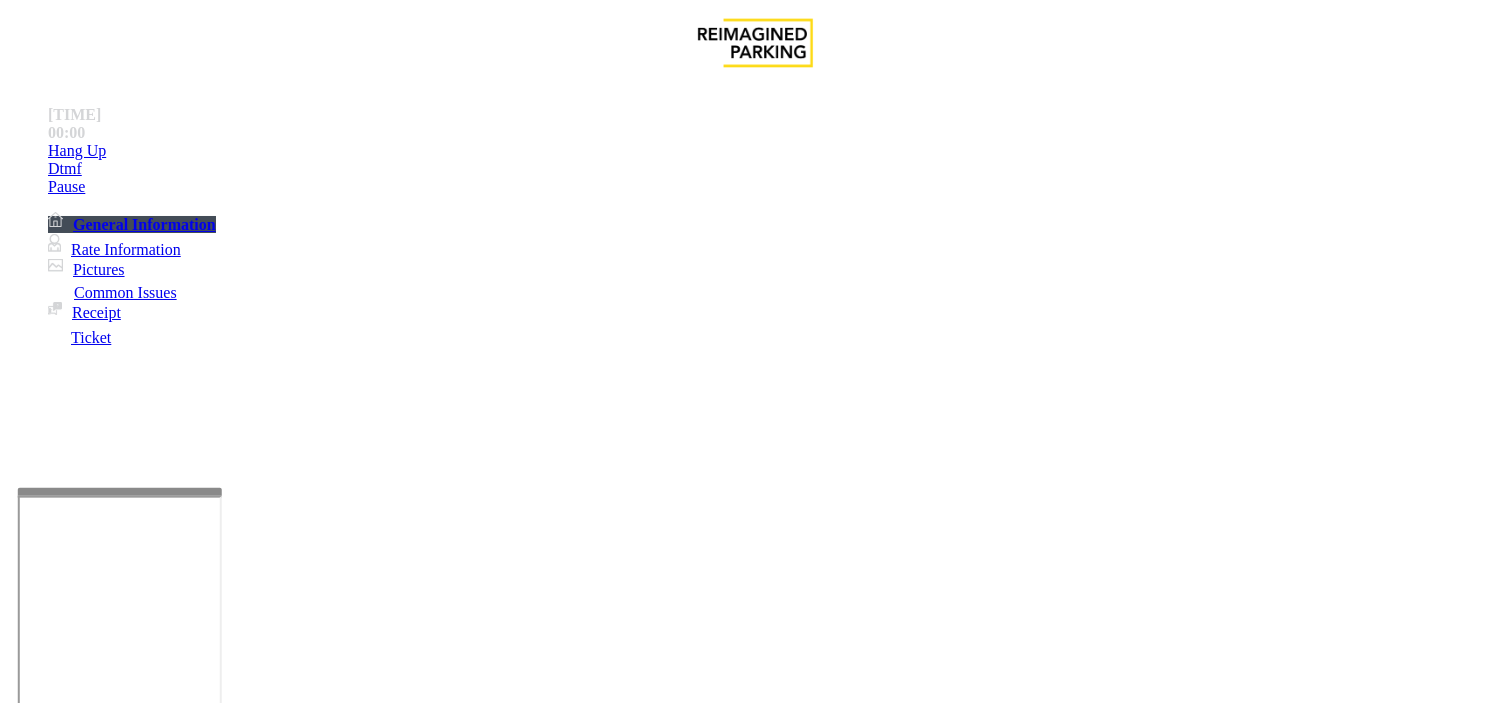 click on "Notes:" at bounding box center [755, 1406] 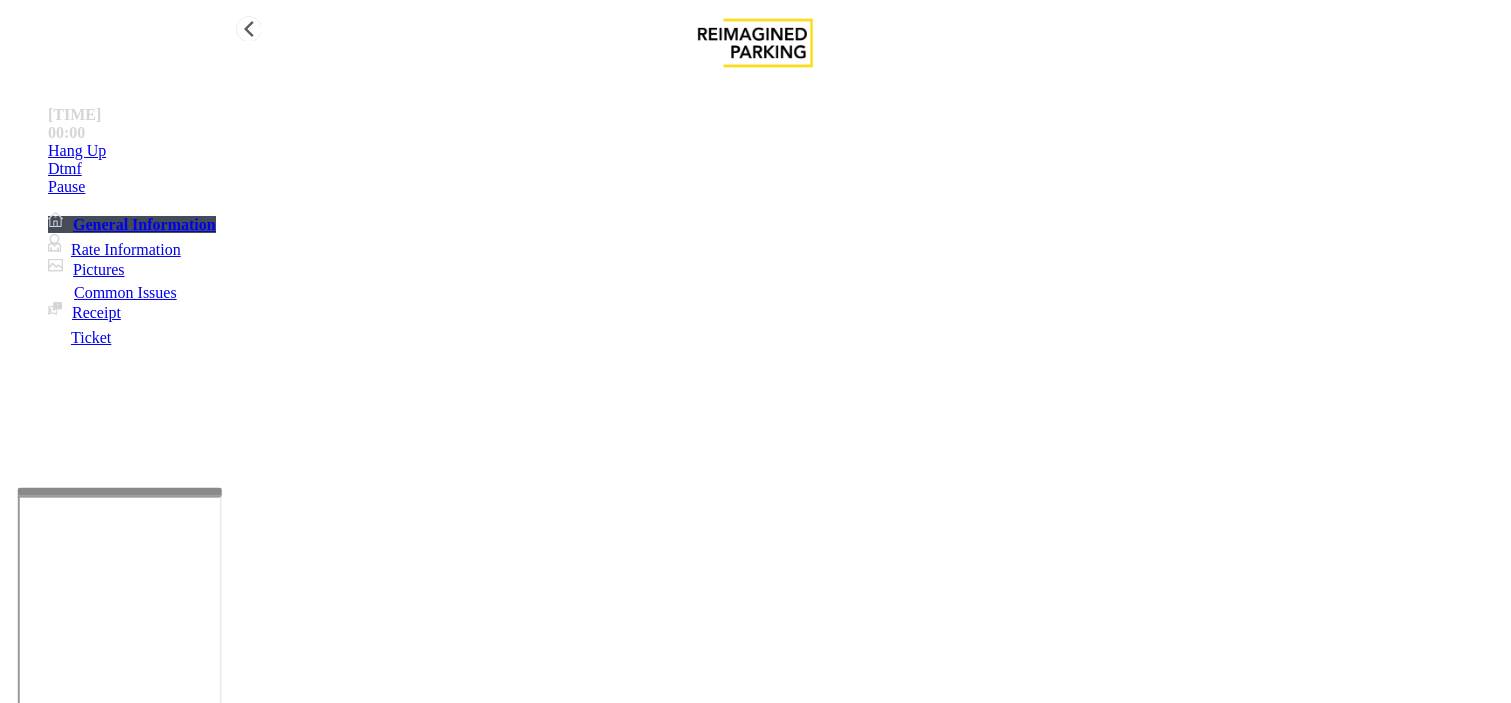 click on "Hang Up" at bounding box center [775, 151] 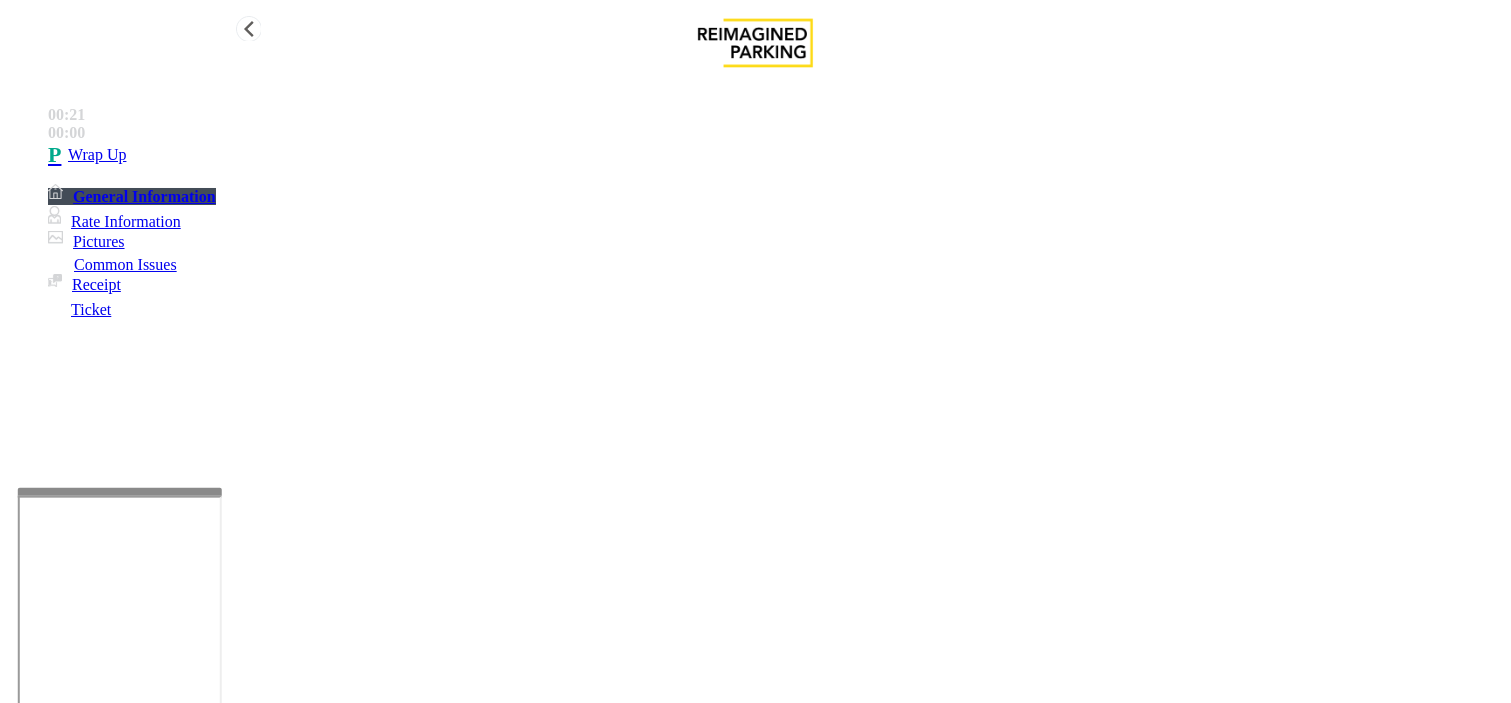 click on "Wrap Up" at bounding box center [775, 155] 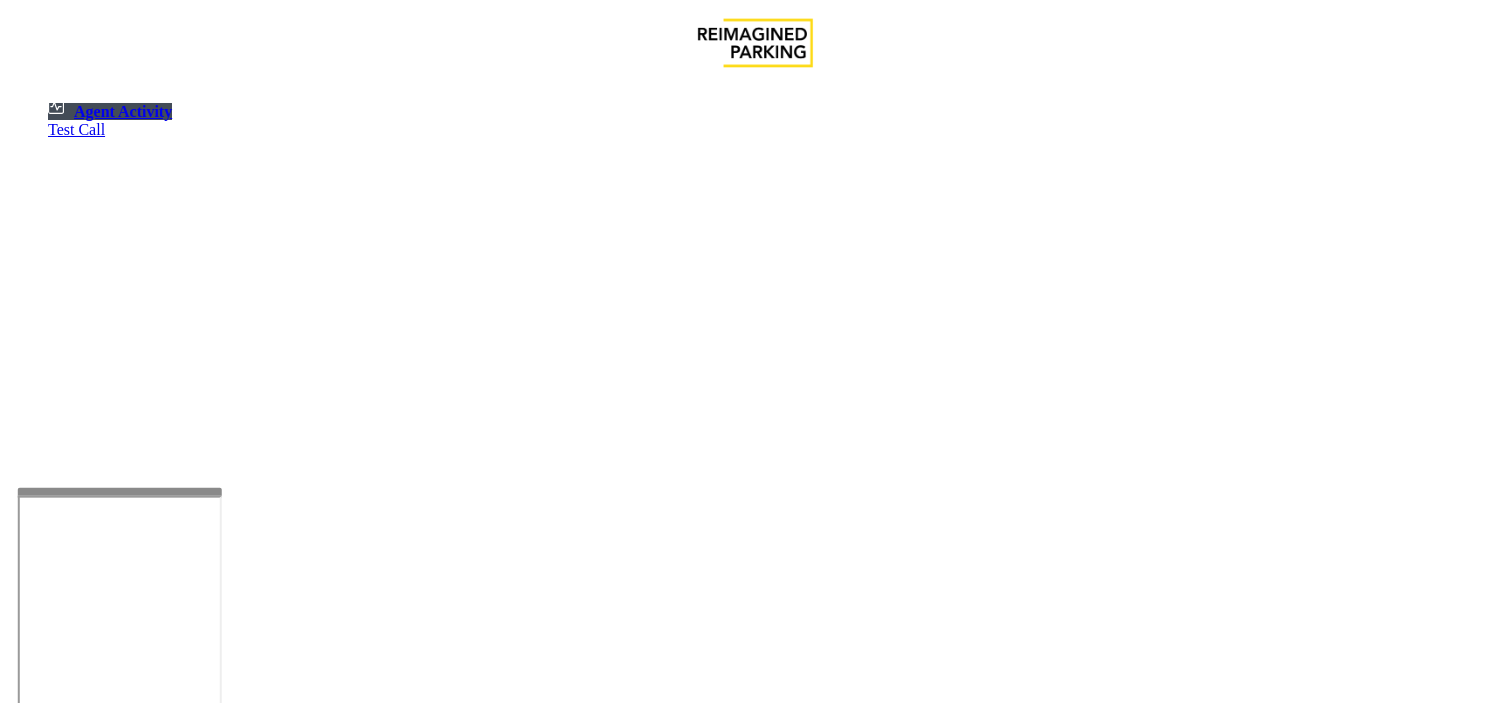 scroll, scrollTop: 1000, scrollLeft: 0, axis: vertical 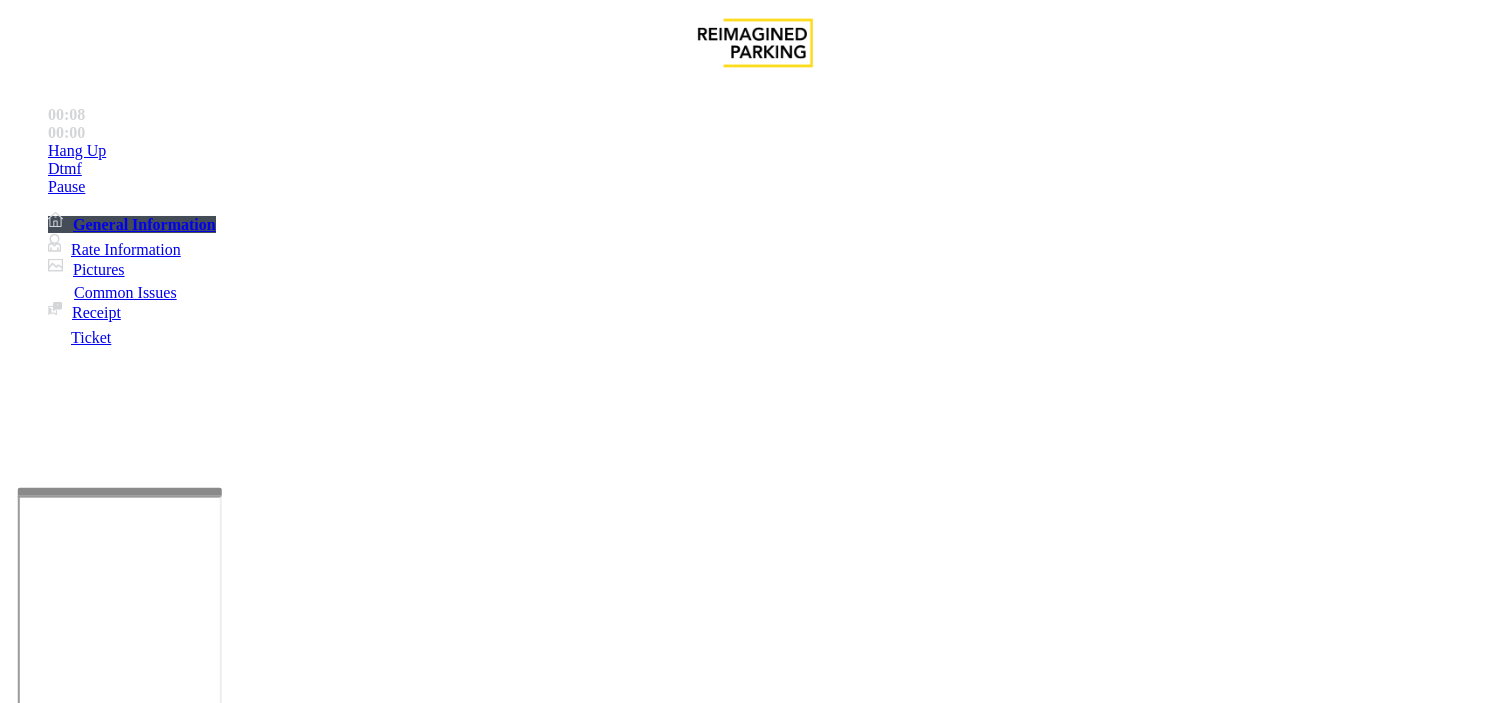 click on "Validation Issue" at bounding box center (371, 1356) 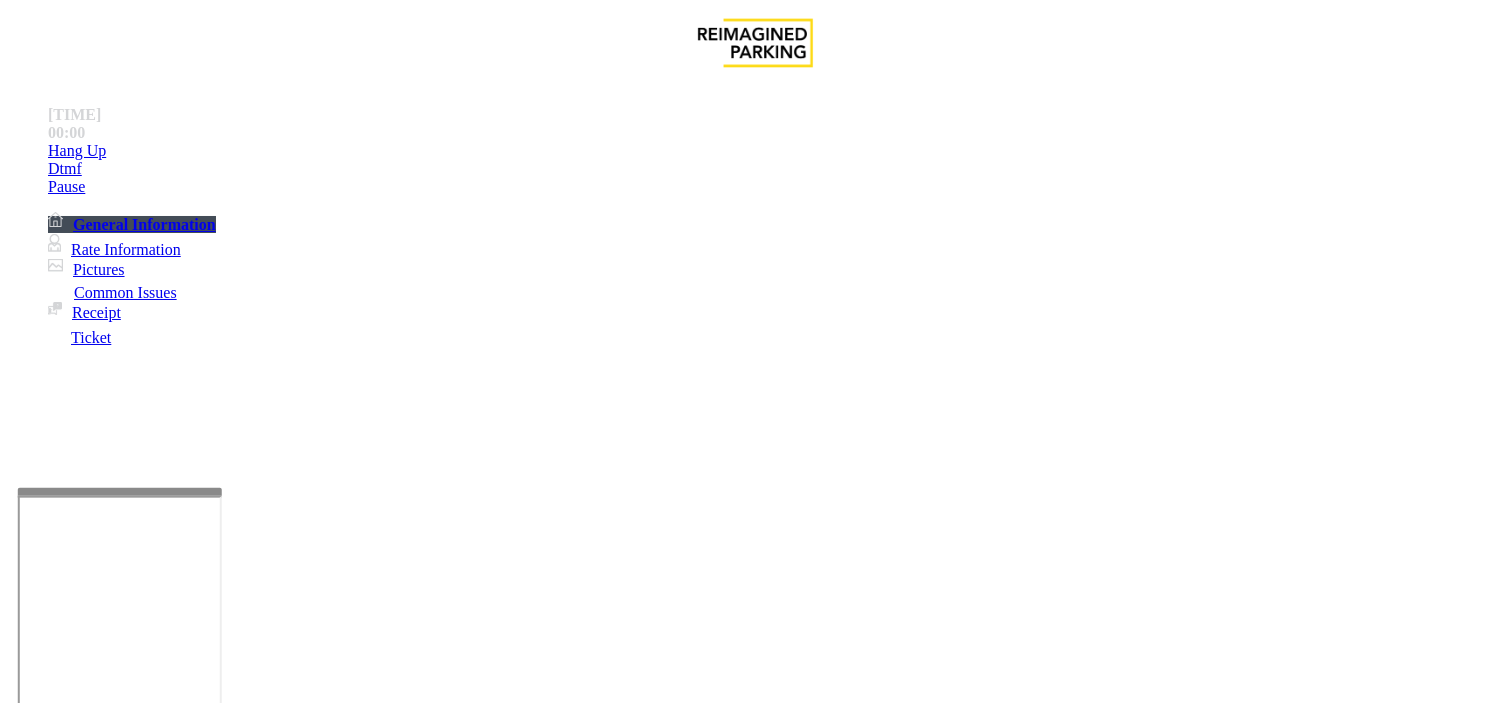 click on "Validation Error" at bounding box center (262, 1356) 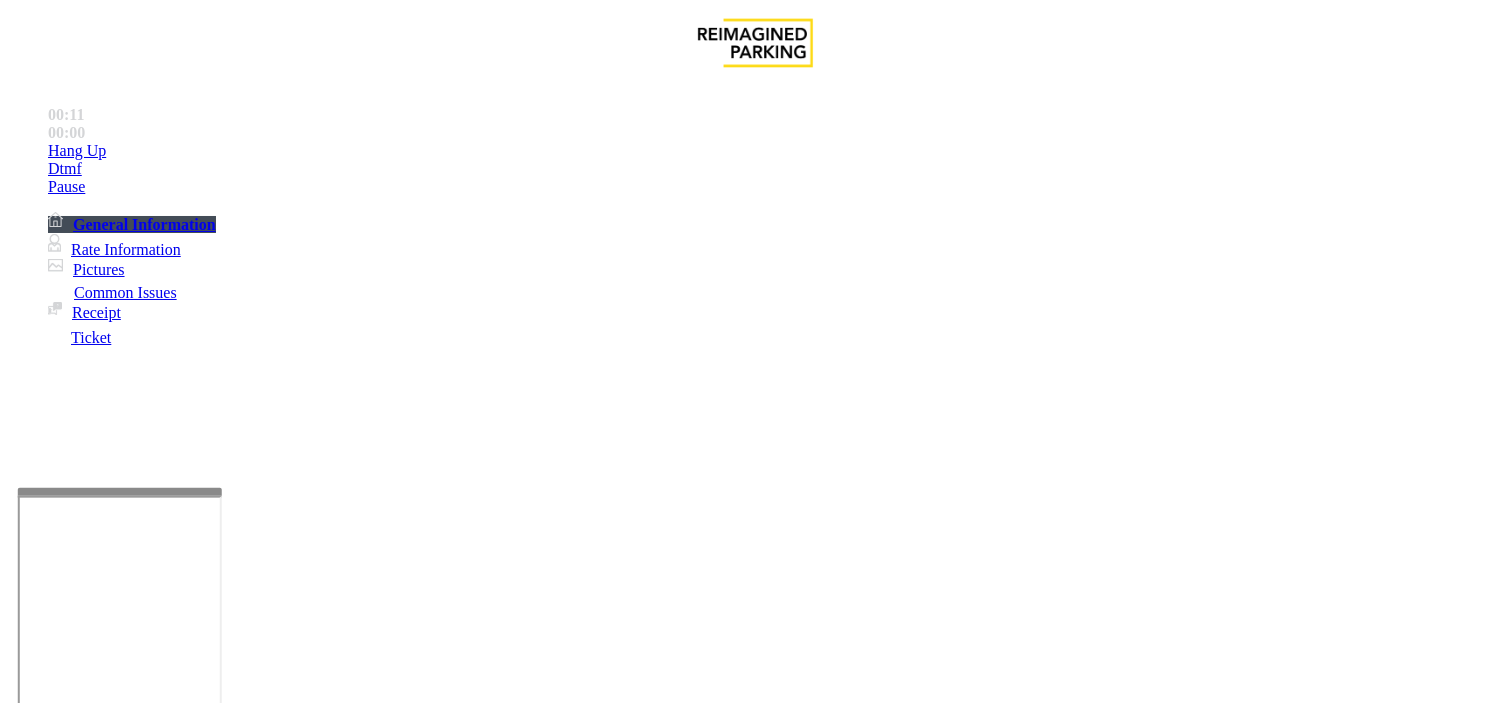 click at bounding box center (244, 1585) 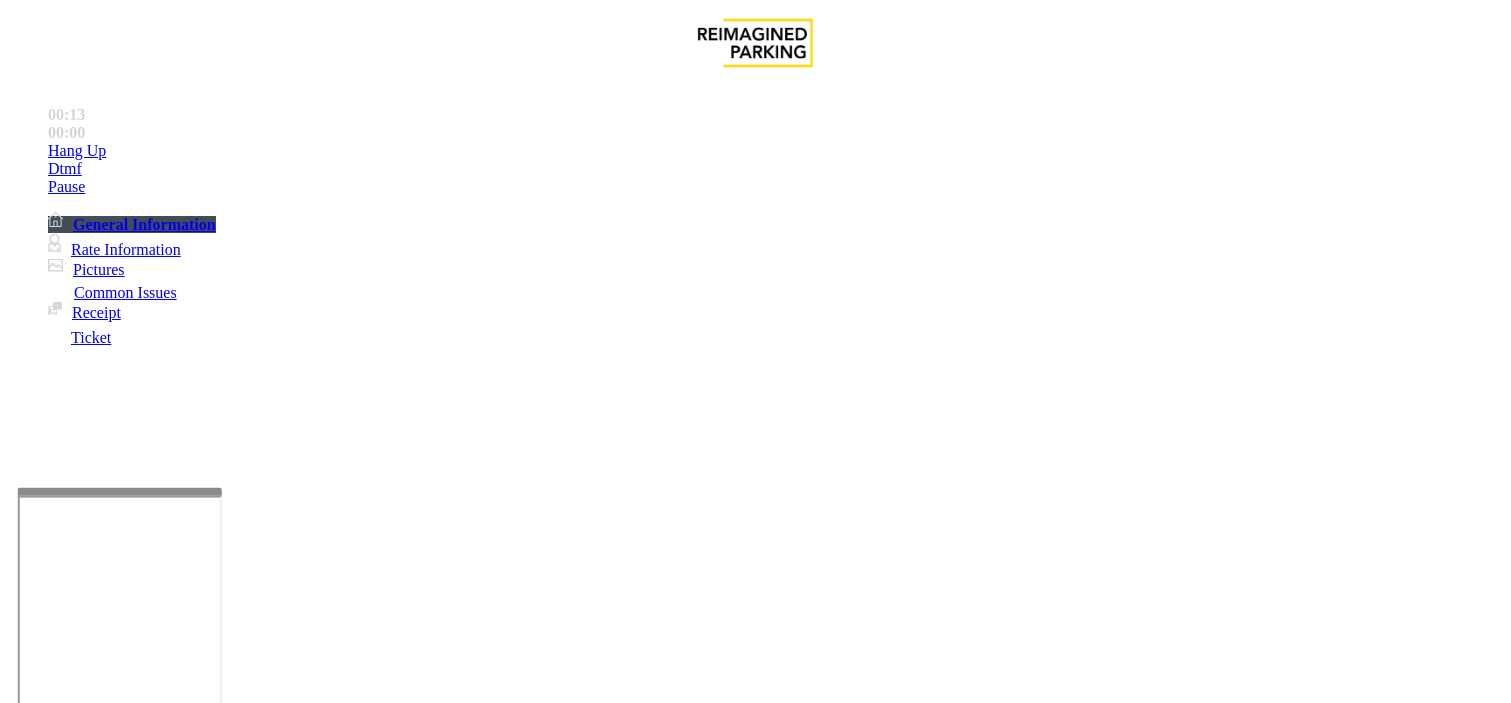 click at bounding box center [244, 1585] 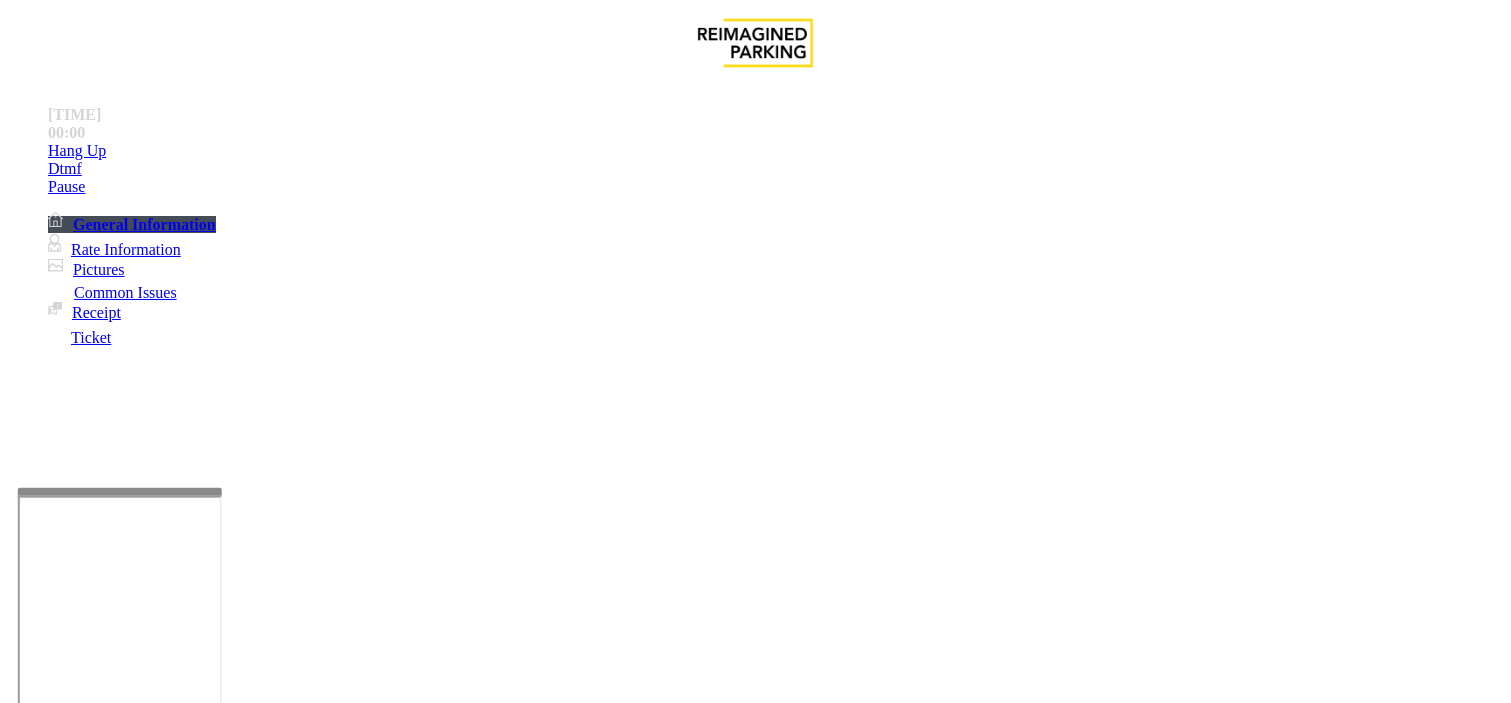 drag, startPoint x: 274, startPoint y: 183, endPoint x: 428, endPoint y: 182, distance: 154.00325 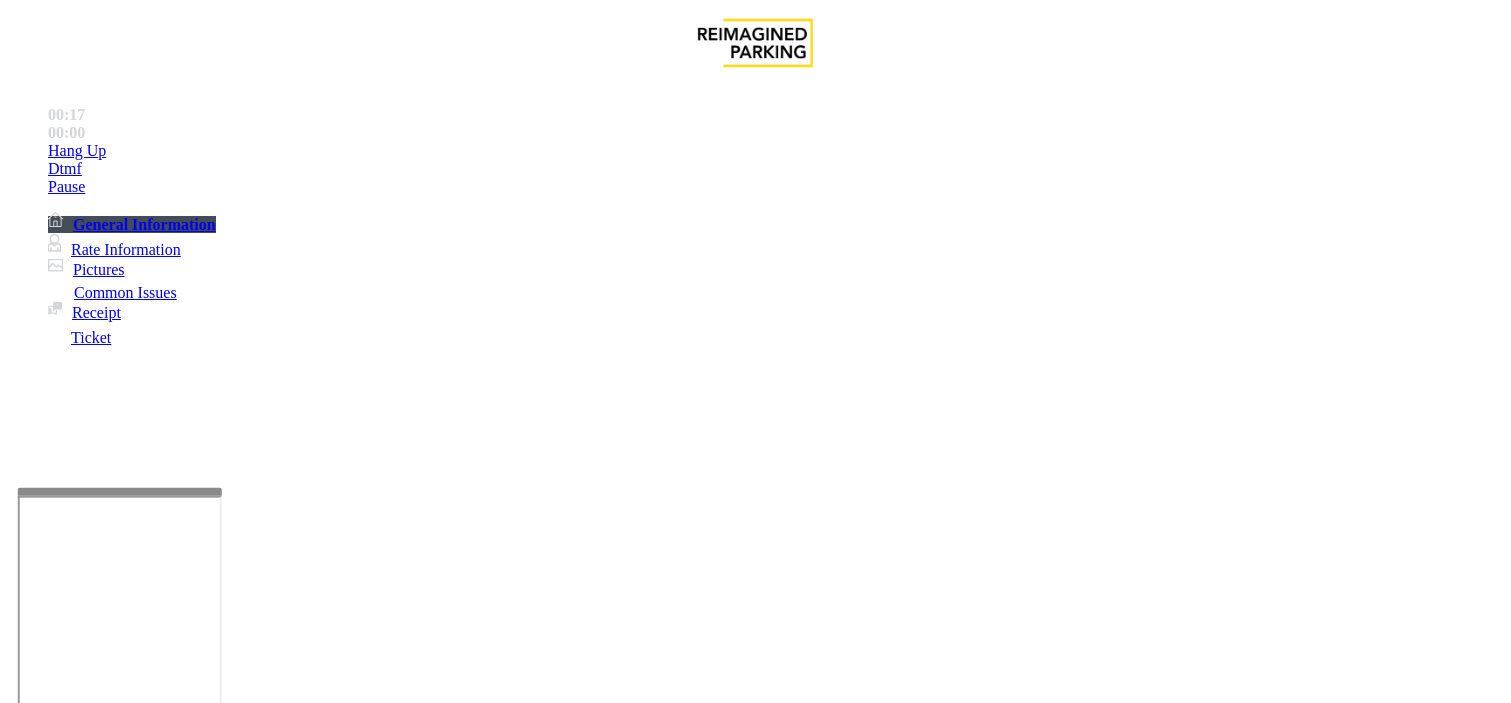 click at bounding box center (244, 1585) 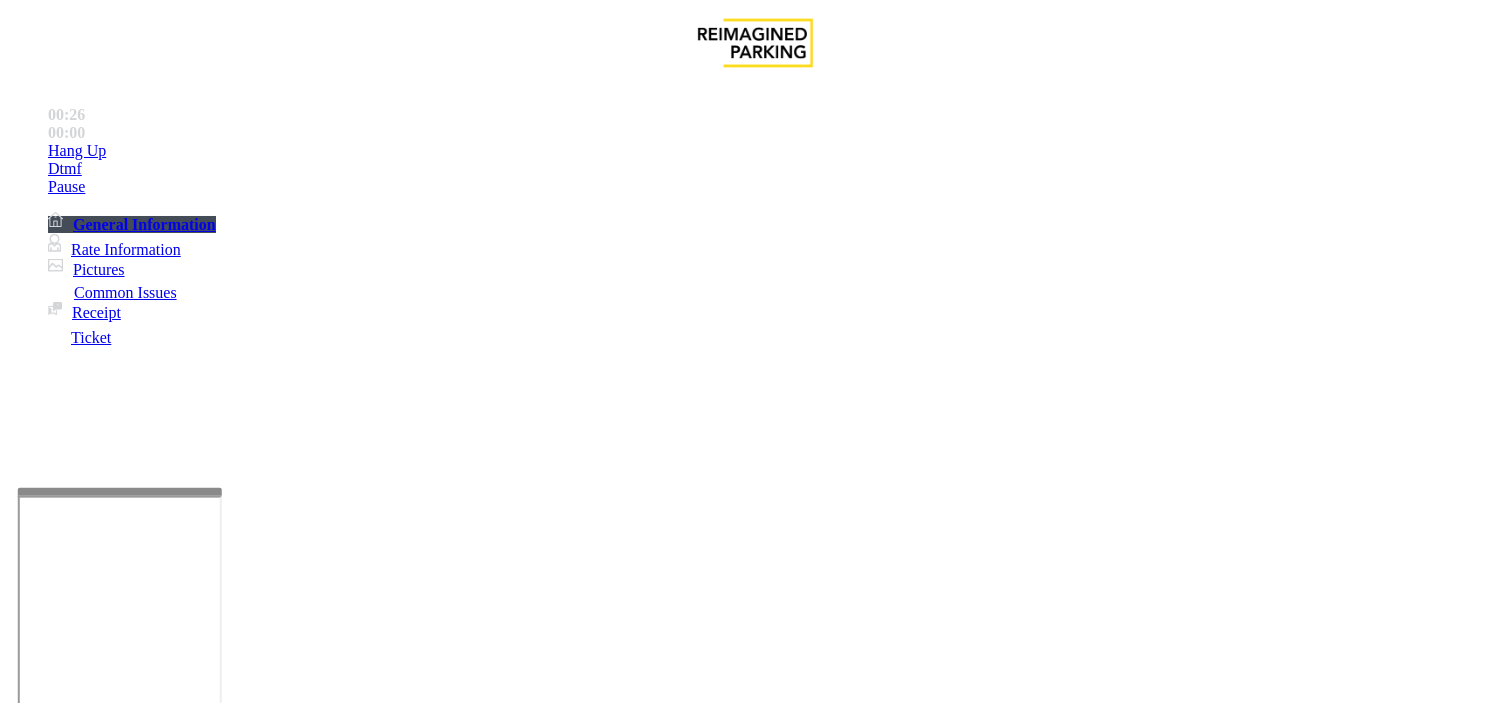 scroll, scrollTop: 888, scrollLeft: 0, axis: vertical 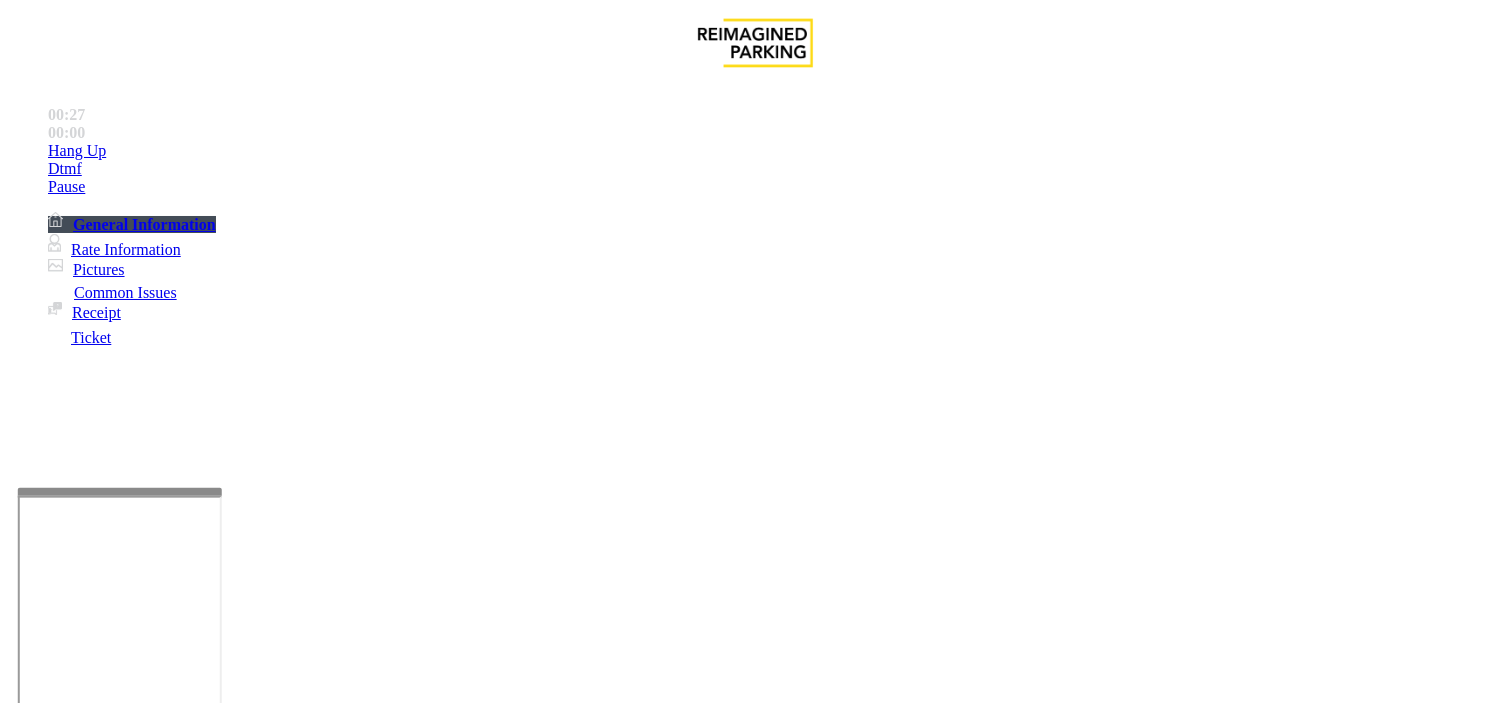 type on "**********" 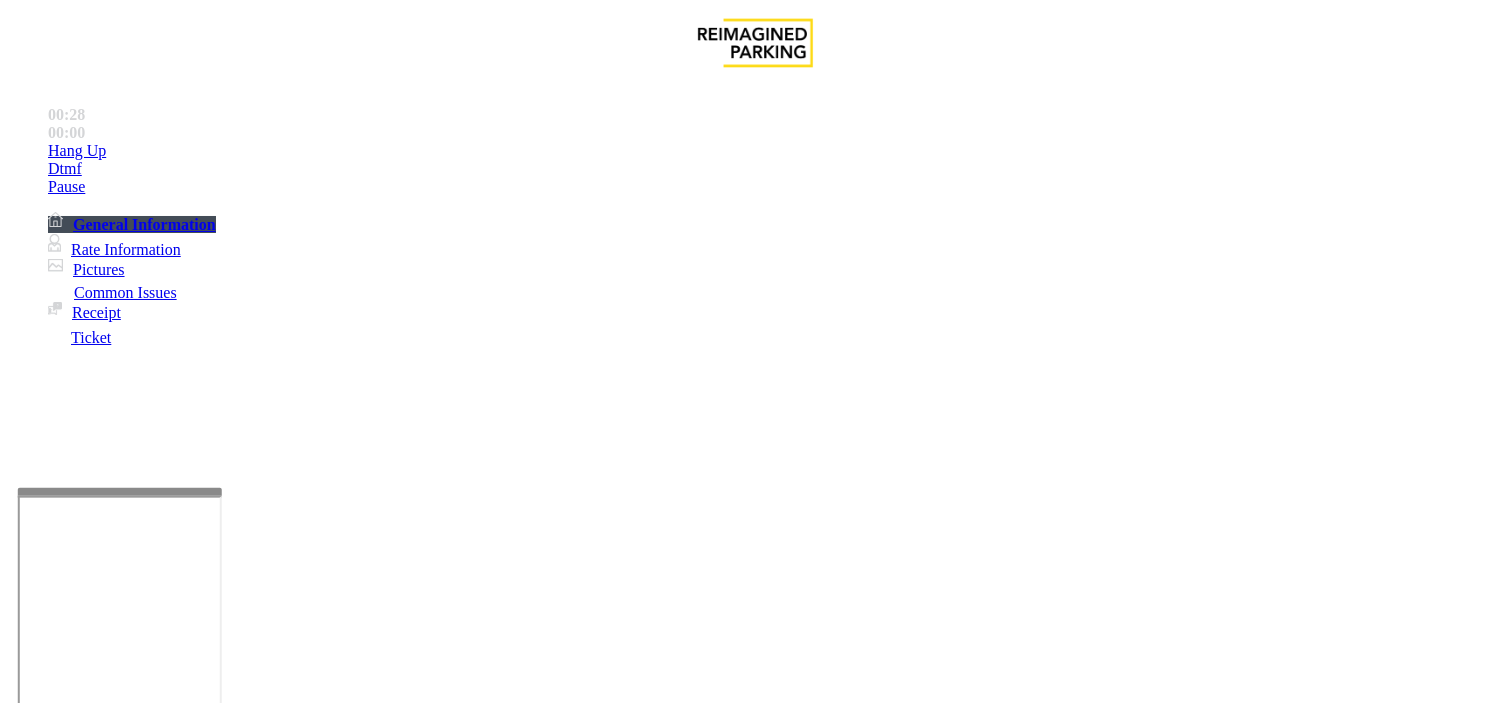 drag, startPoint x: 798, startPoint y: 520, endPoint x: 756, endPoint y: 497, distance: 47.88528 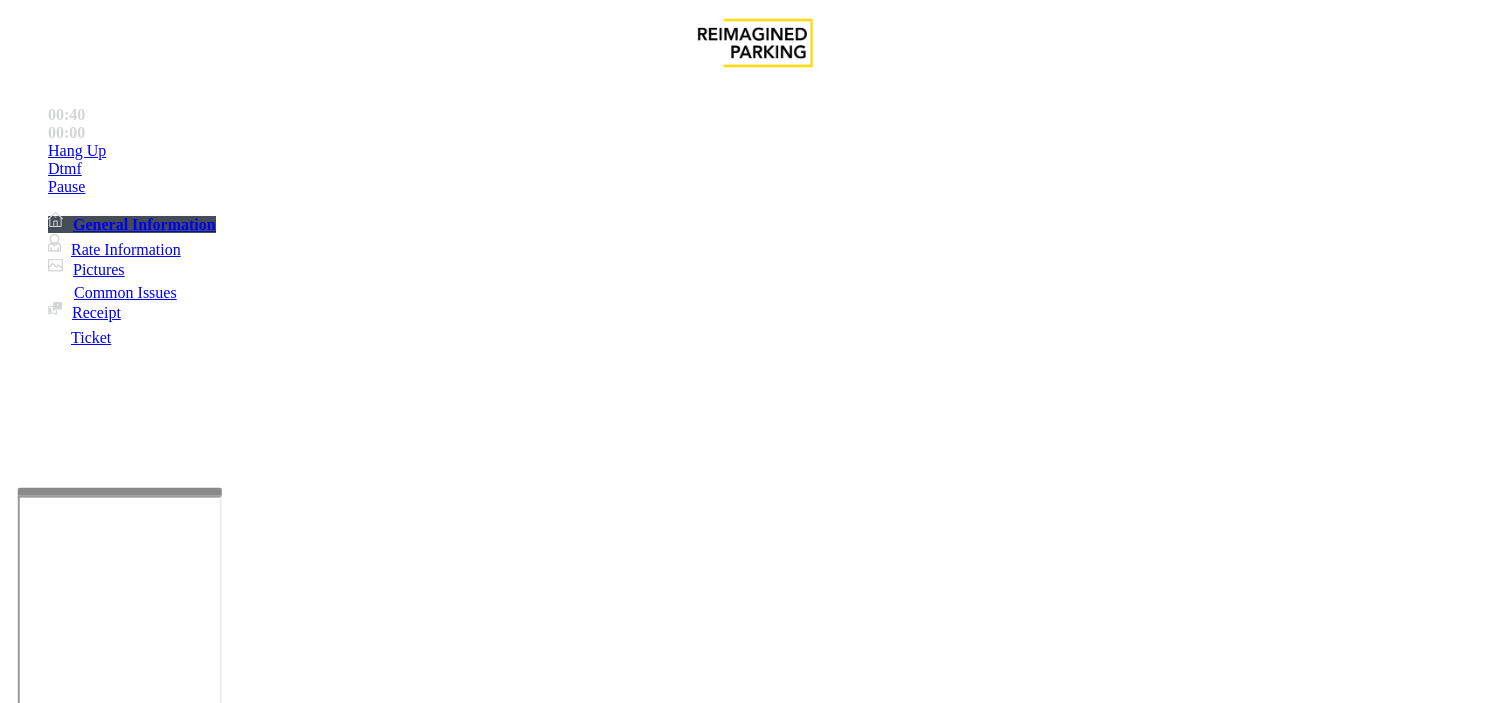 click on "PARCS   SOLAR WINDS   USERNAME   PASSWORD   PARIS   EQUIPMENT   CARD INSERTION   TIBA     LAN21063800 - AMLI2ND       TB-Server     When accessing the server, always verify that the location is displayed under New Monthly. If it is incorrect, manually select  the appropriate location to change it. Administrator   Tiba1234     CC ONLY .      NO CASH     There is a   pay station  in the ground floor elevator lobby- see below for pictures.   I nsert with the chip up   (on top), closest to the machine .  stripe down, to the right.     MANDATORY FIELDS   VALIDATIONS   APPROVED VALIDATION LIST   TICKET   MONTHLY CARDS/TENANTS   GARAGE LAYOUT   LOCATION TIME     Validations are stickers. See list of validators below.       The ticket is scanned in the upper right corner of the machine, it does not get inserted.  It reads a bar code that is printed on the ticket.           Click Here for the local time   APPROVED VENDOR   DO NOT VEND FOR   ENTRANCE/EXIT LANE INFO" at bounding box center [752, 3772] 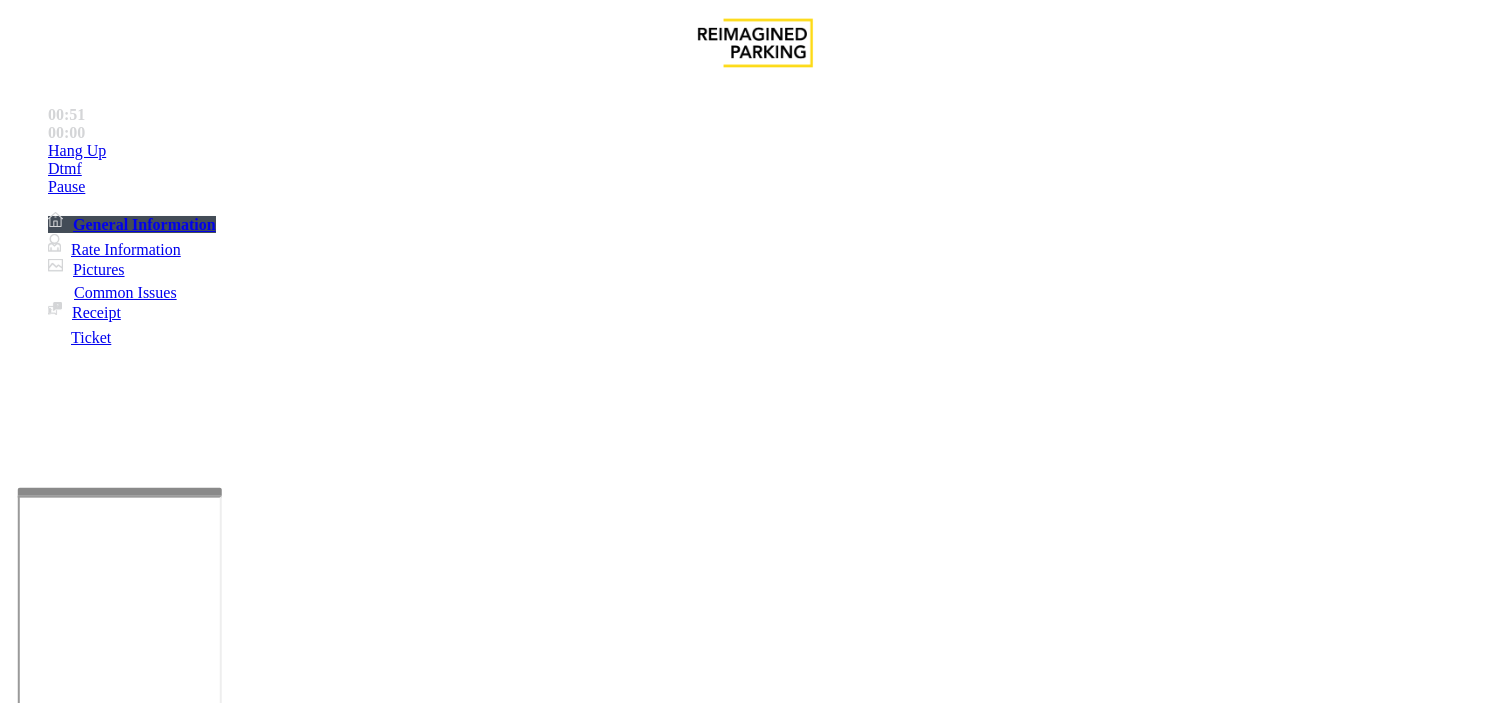 scroll, scrollTop: 666, scrollLeft: 0, axis: vertical 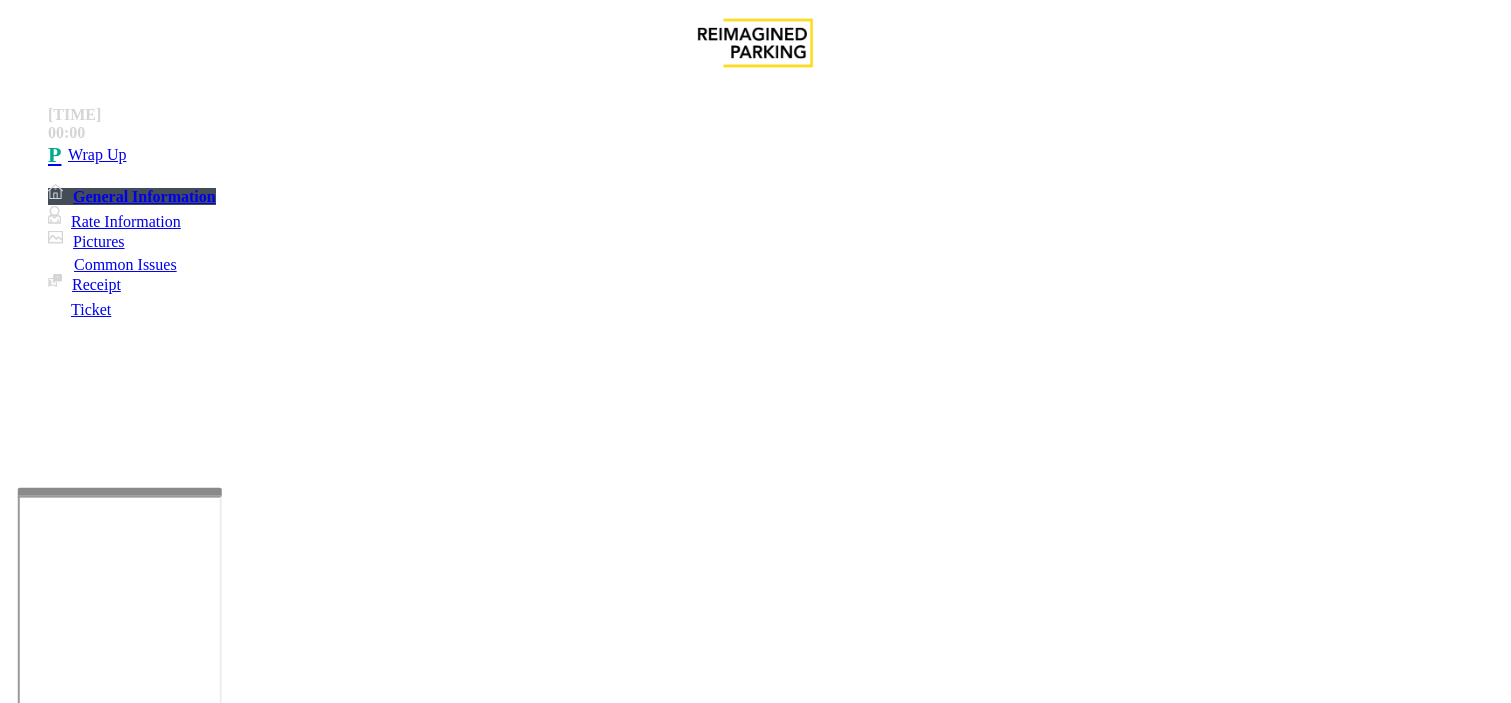 click at bounding box center [96, 1378] 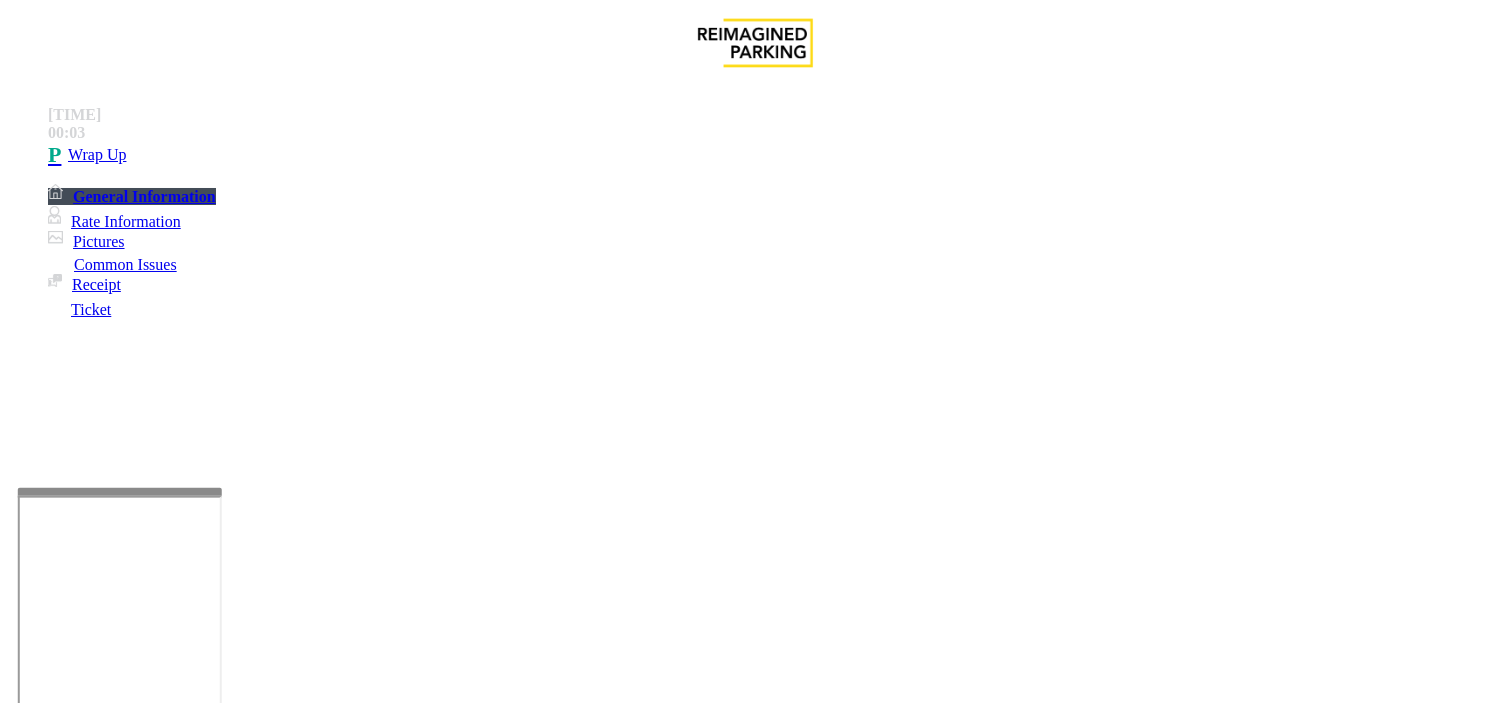 type on "**" 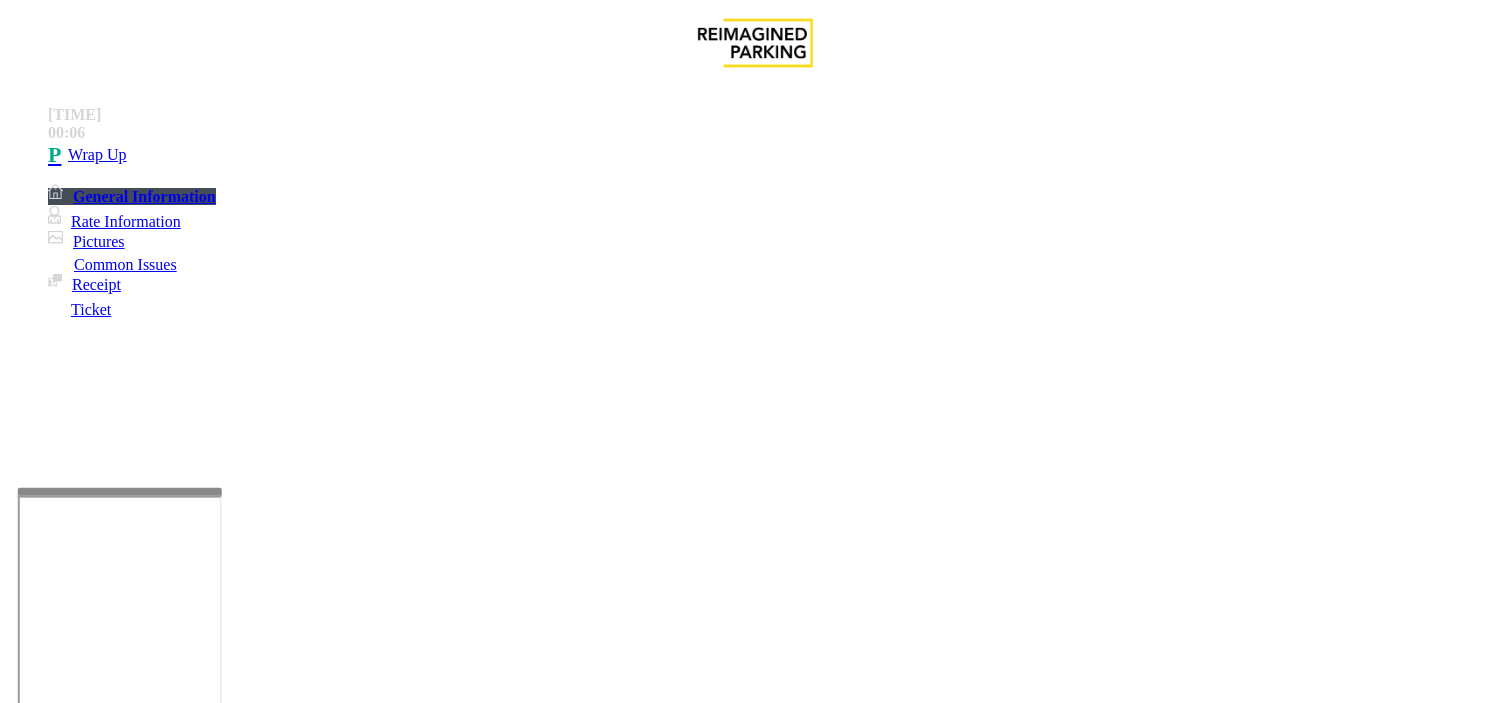 type on "**" 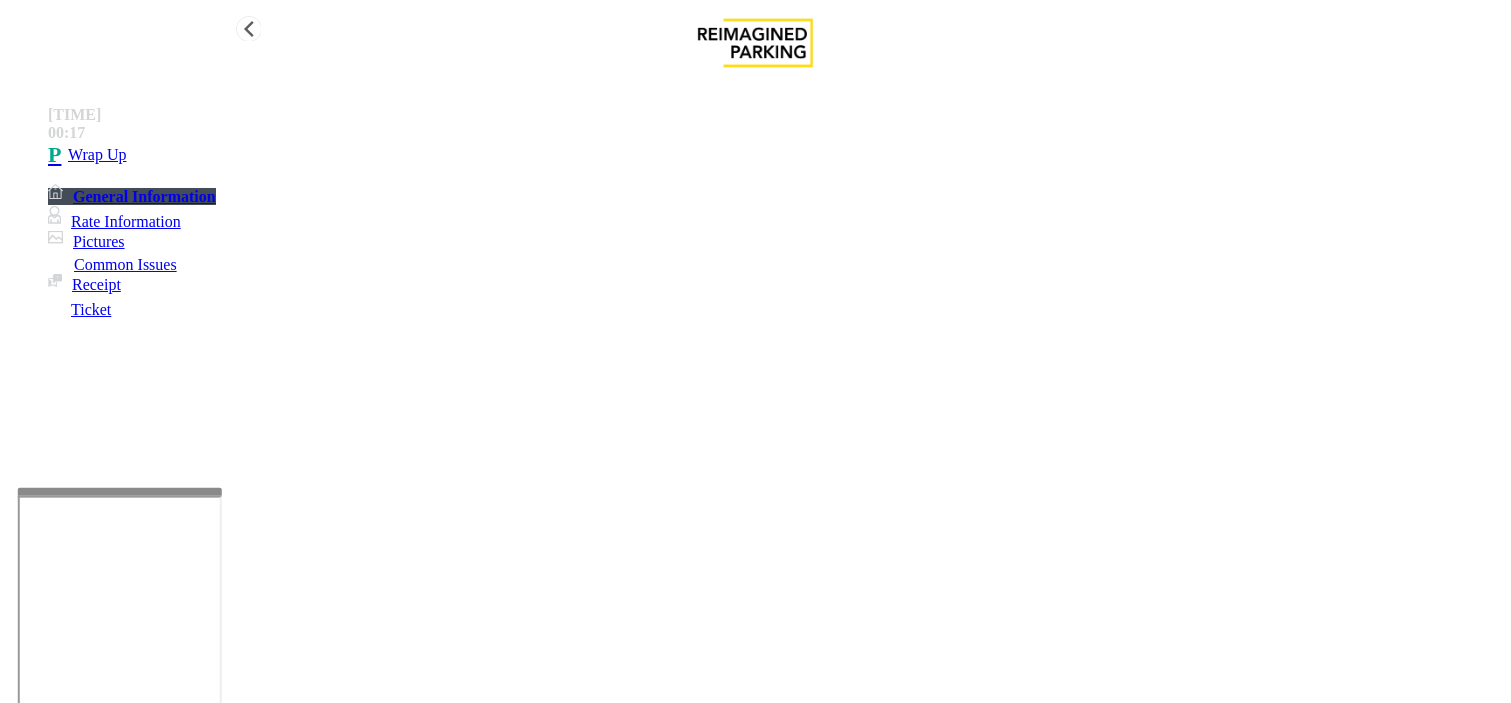 type on "**********" 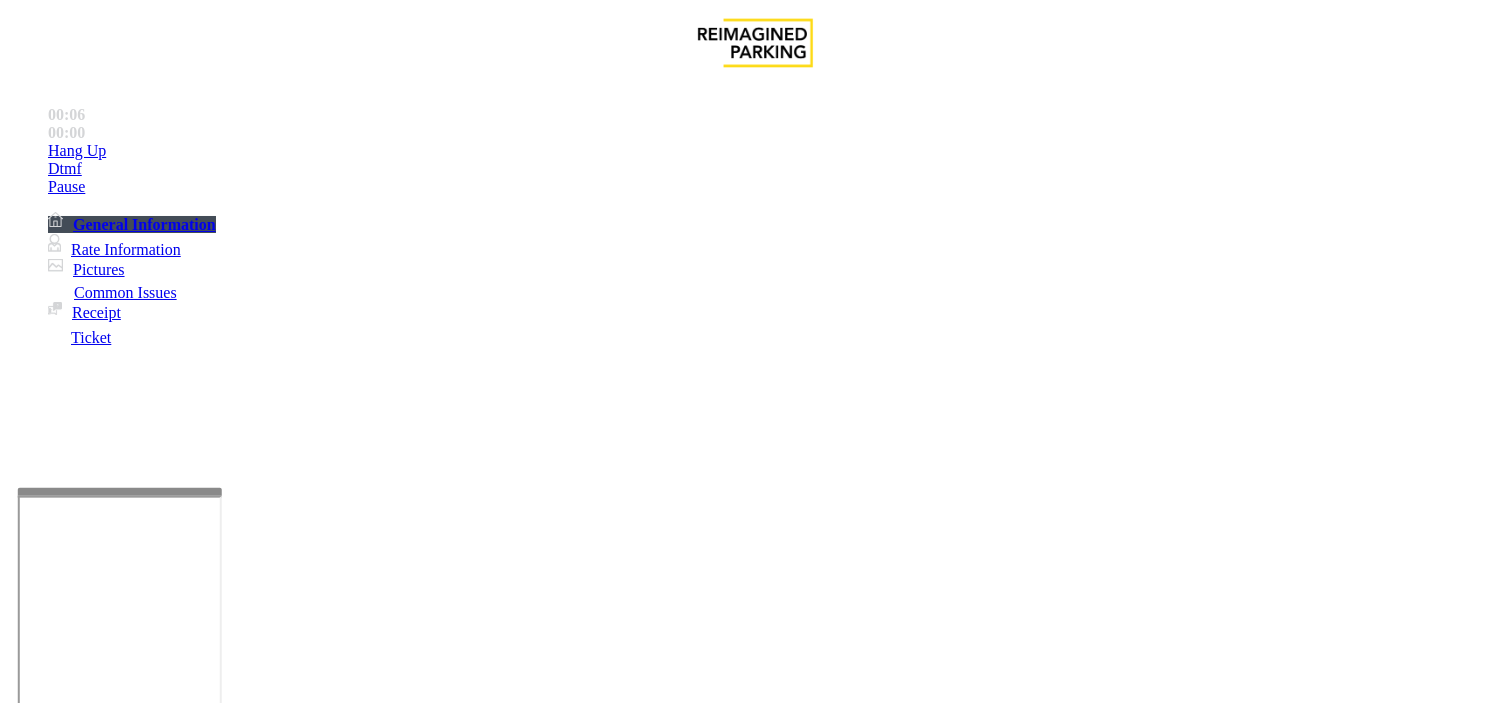 scroll, scrollTop: 666, scrollLeft: 0, axis: vertical 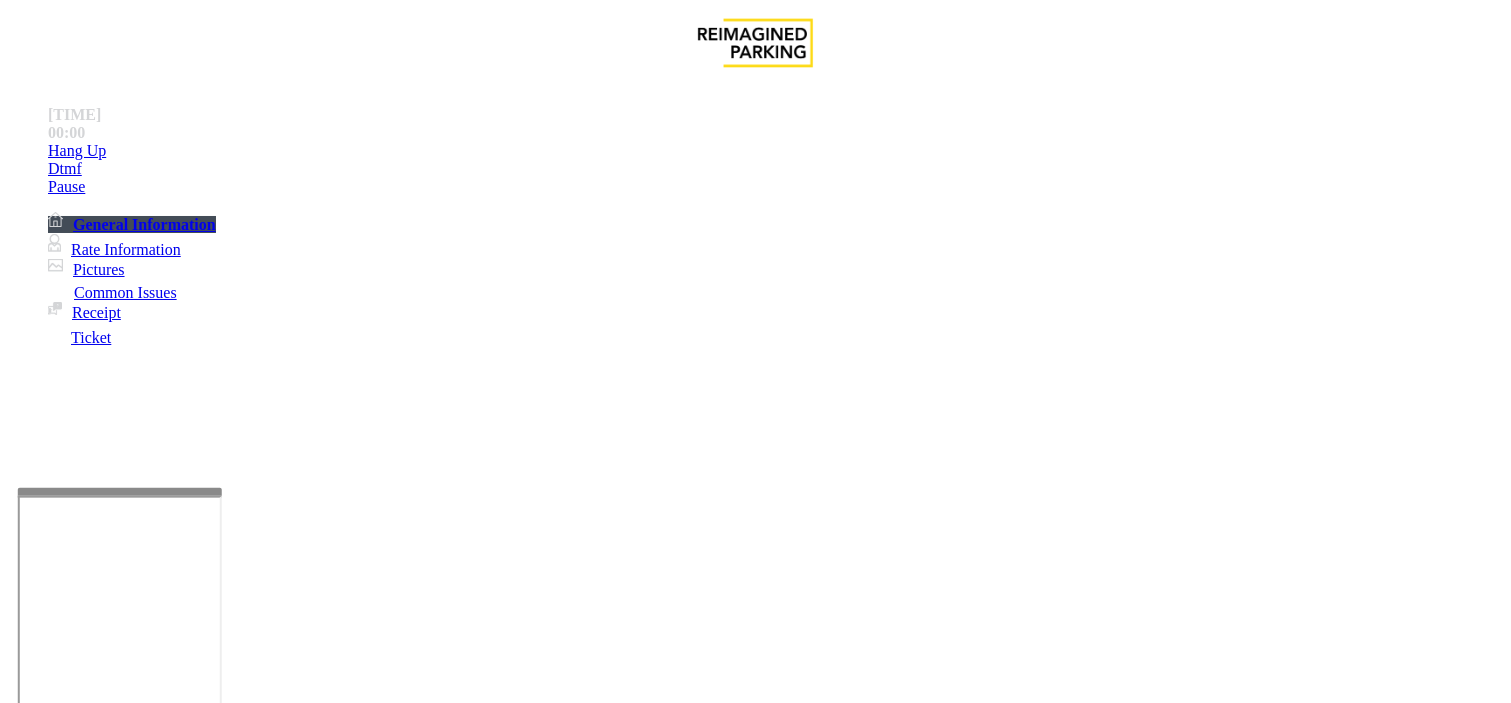 click on "Intercom Issue/No Response" at bounding box center (929, 1356) 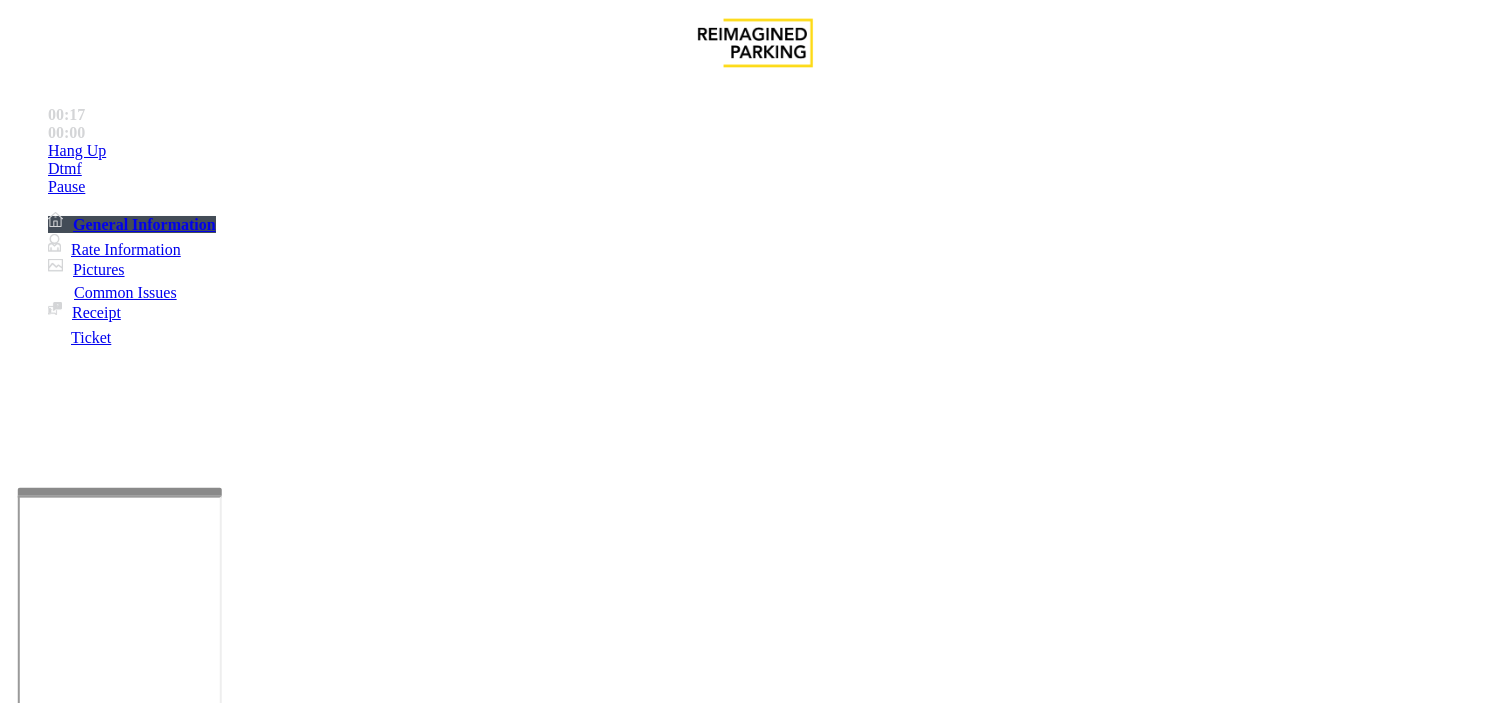 drag, startPoint x: 262, startPoint y: 174, endPoint x: 541, endPoint y: 185, distance: 279.21677 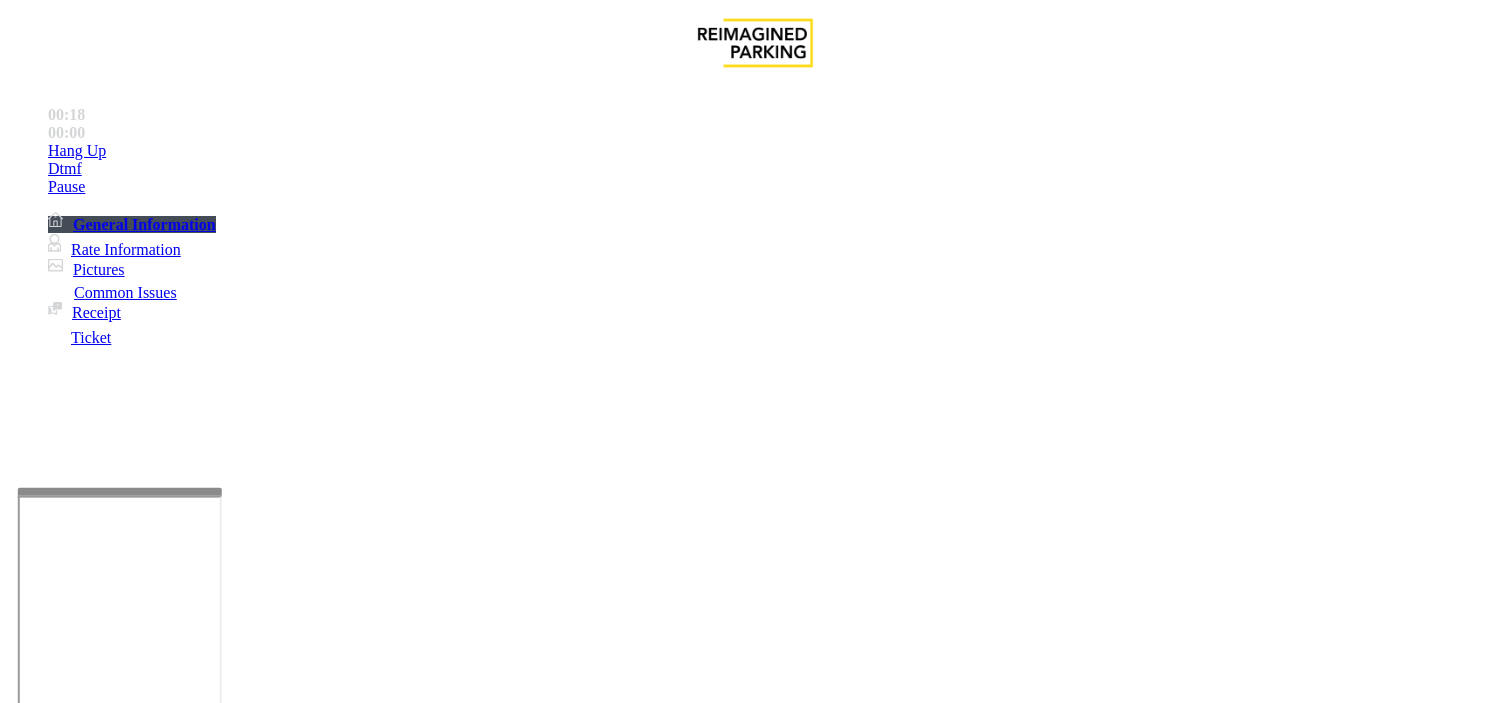 type on "**********" 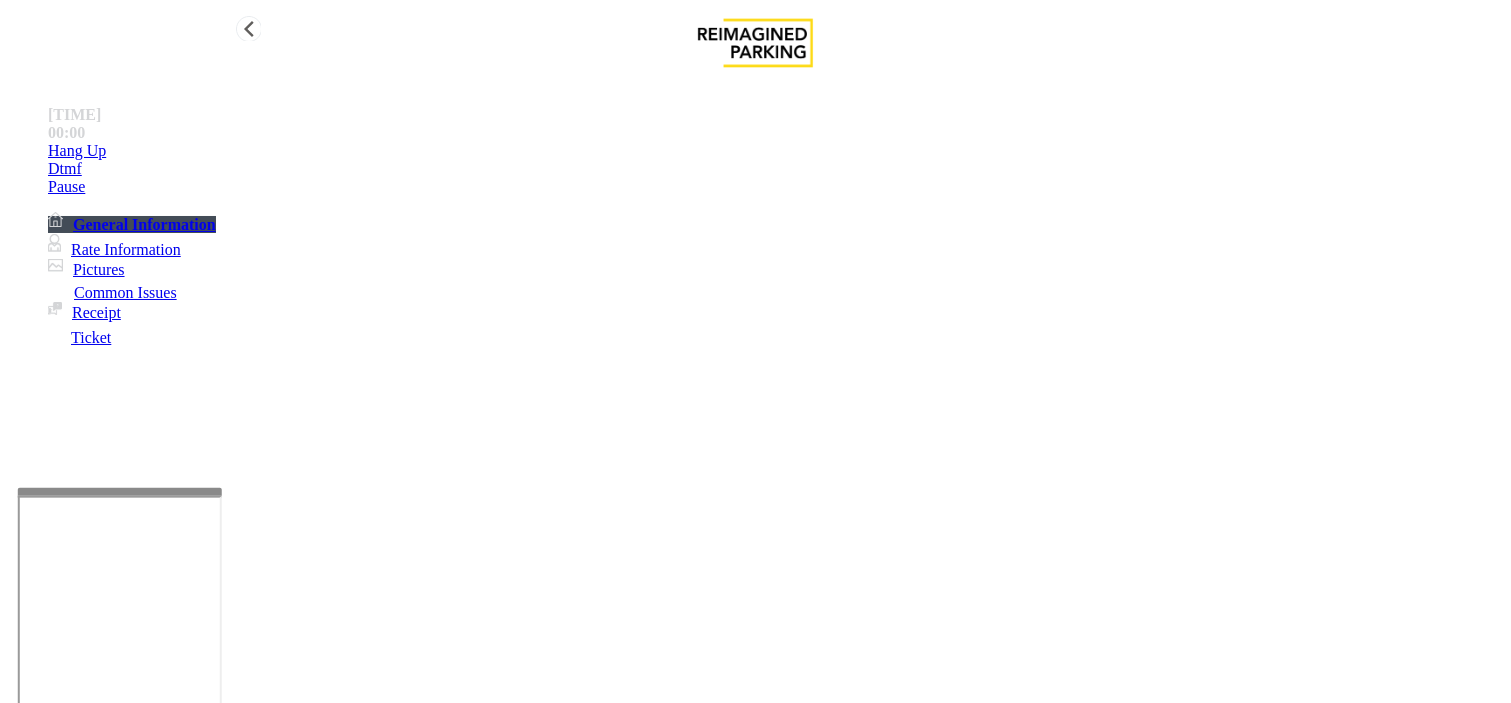 click on "Hang Up" at bounding box center (775, 151) 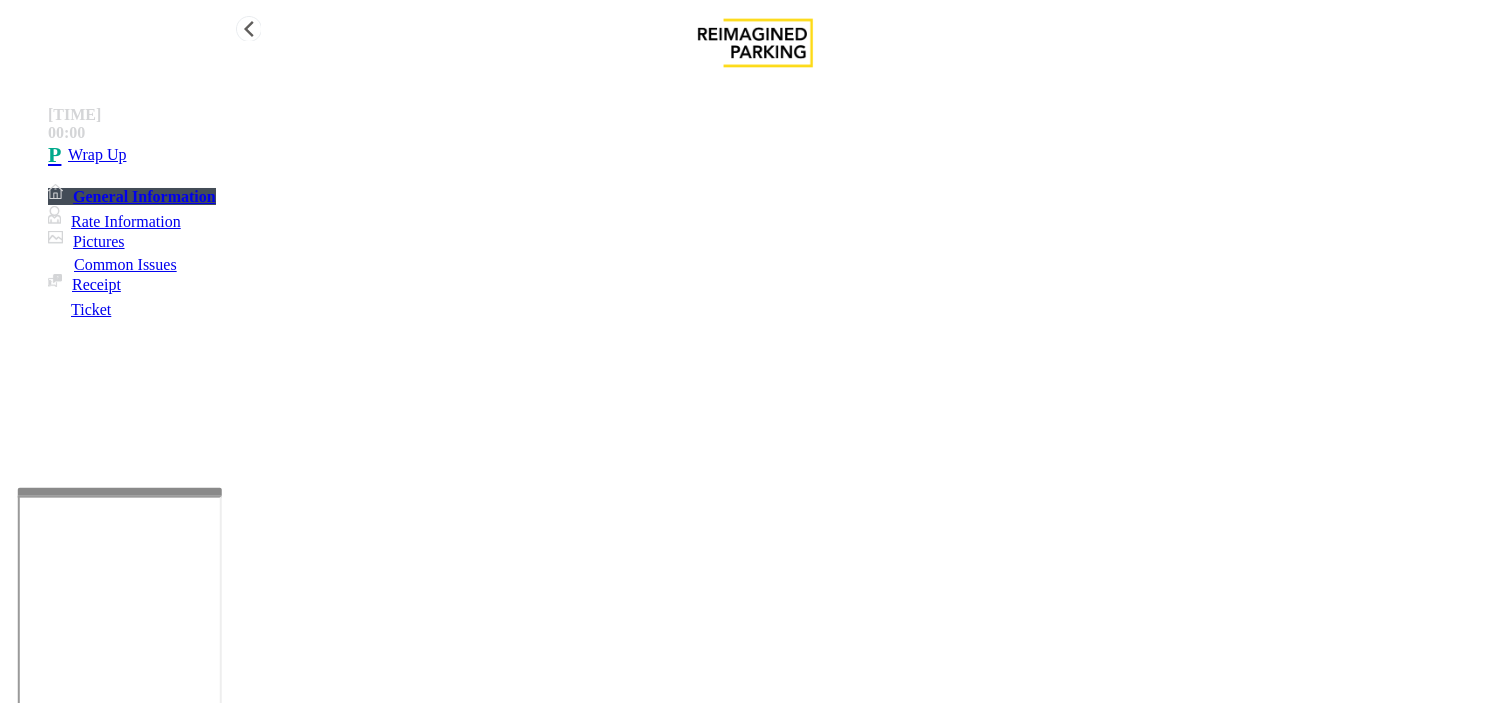 click on "Wrap Up" at bounding box center (775, 155) 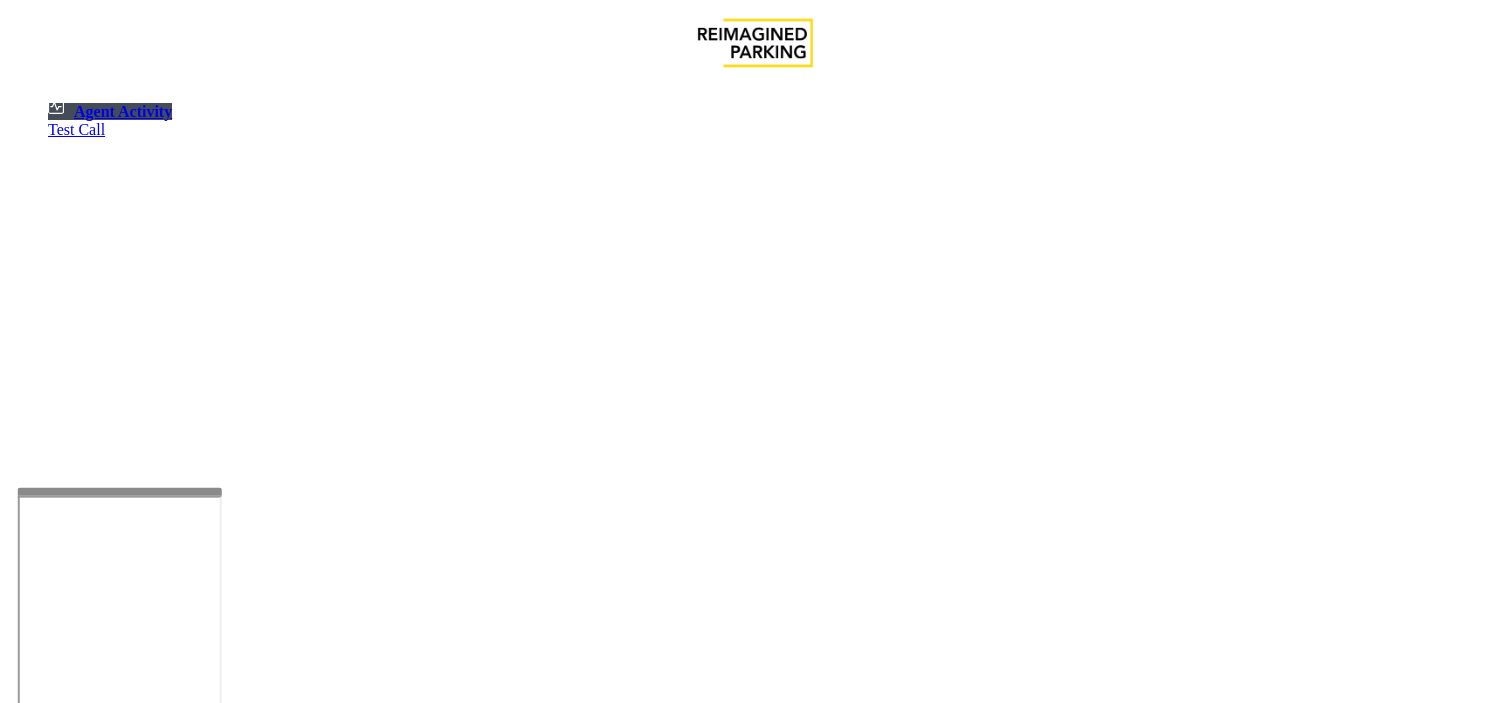 click at bounding box center [79, 1405] 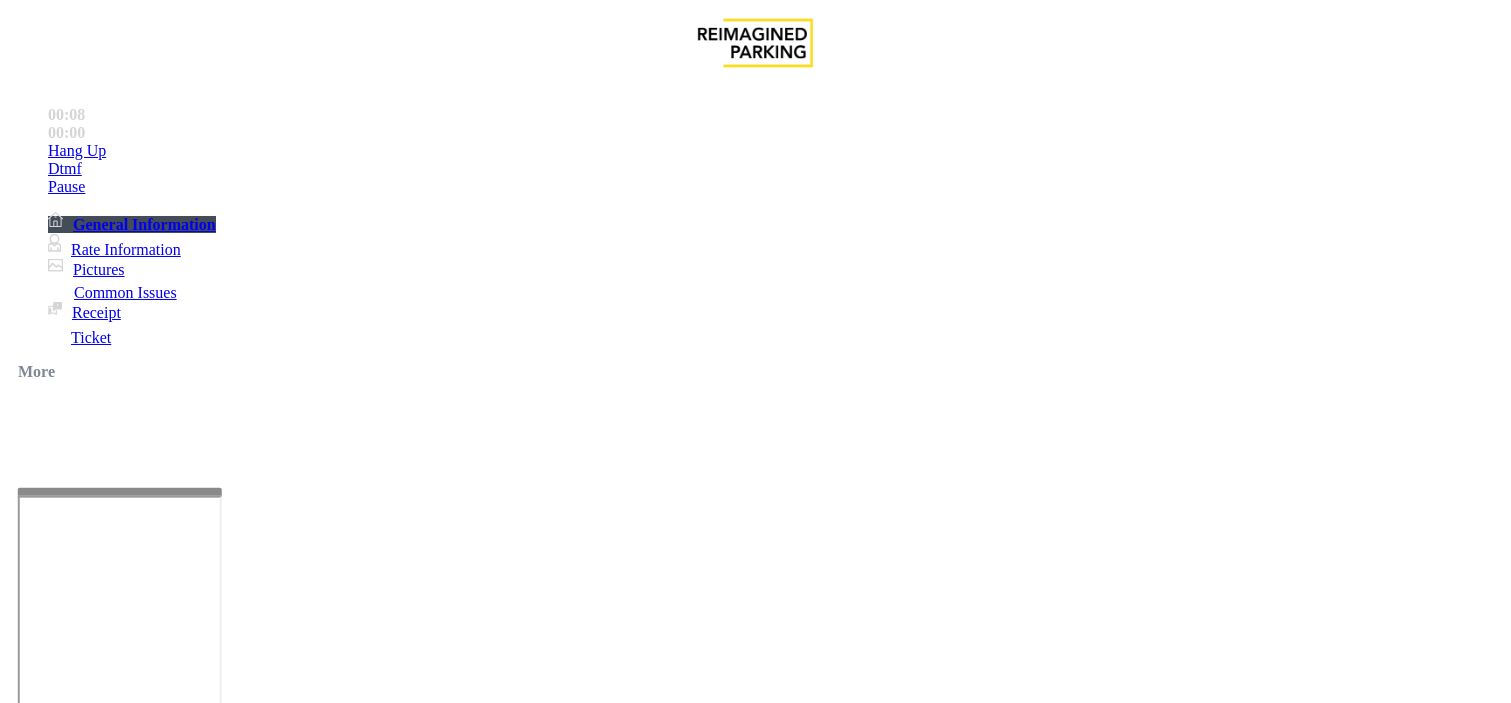 scroll, scrollTop: 555, scrollLeft: 0, axis: vertical 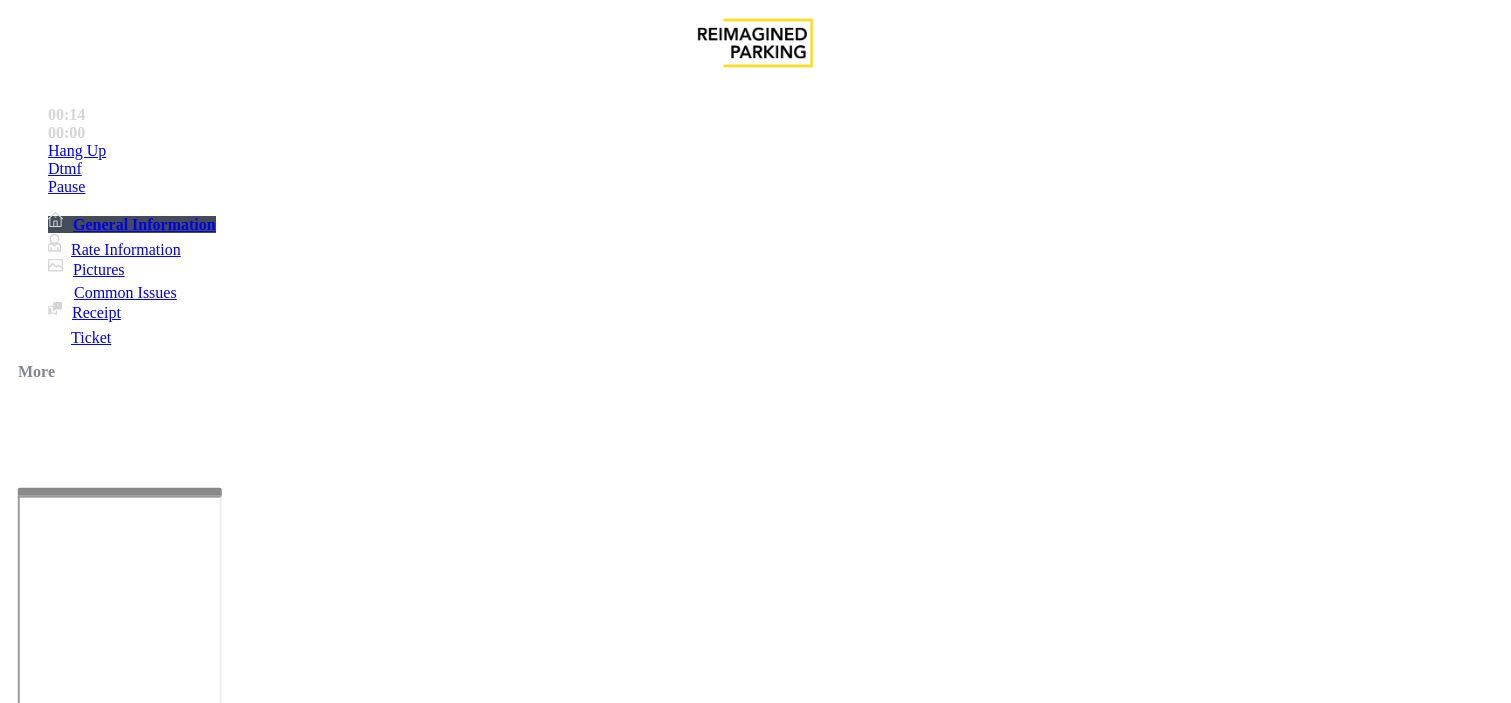 click on "Equipment Issue" at bounding box center [697, 1356] 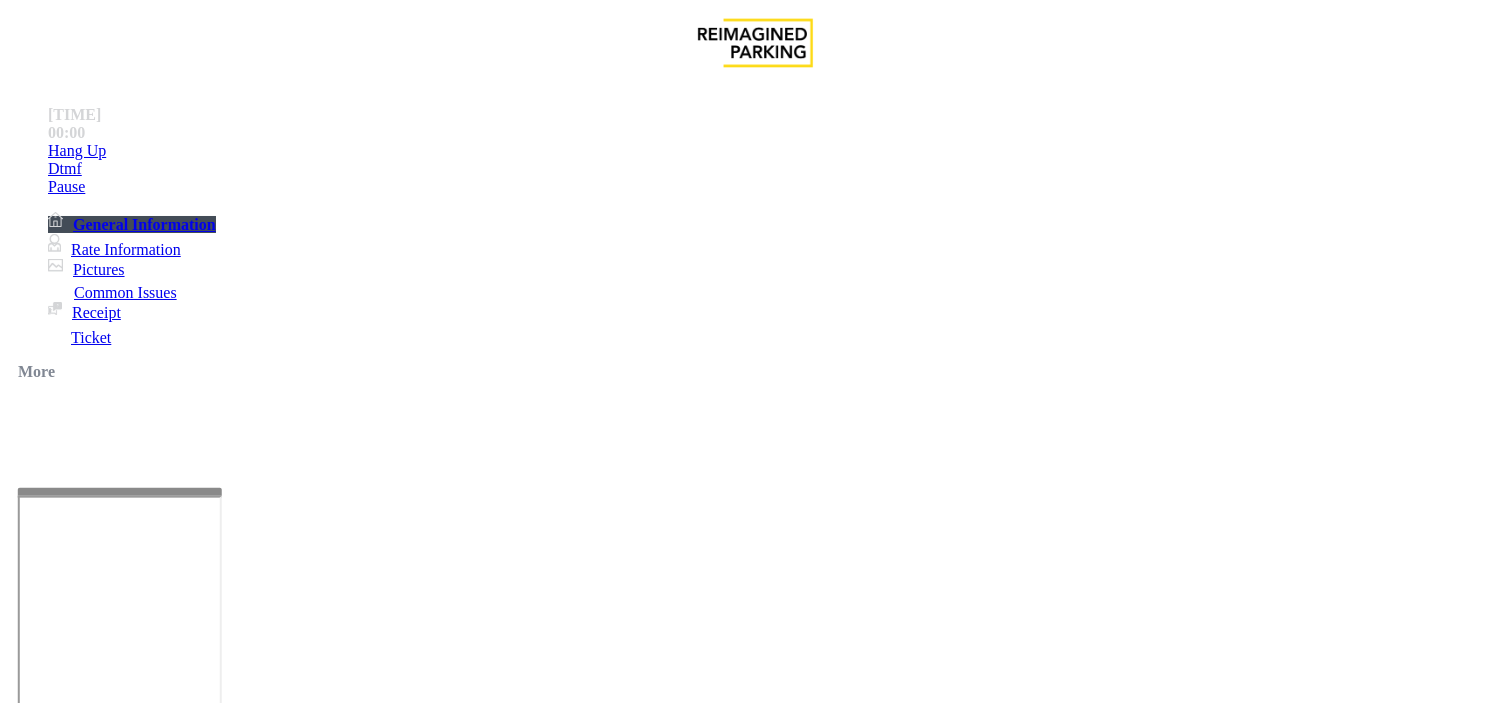 click on "Gate / Door Won't Open" at bounding box center [611, 1356] 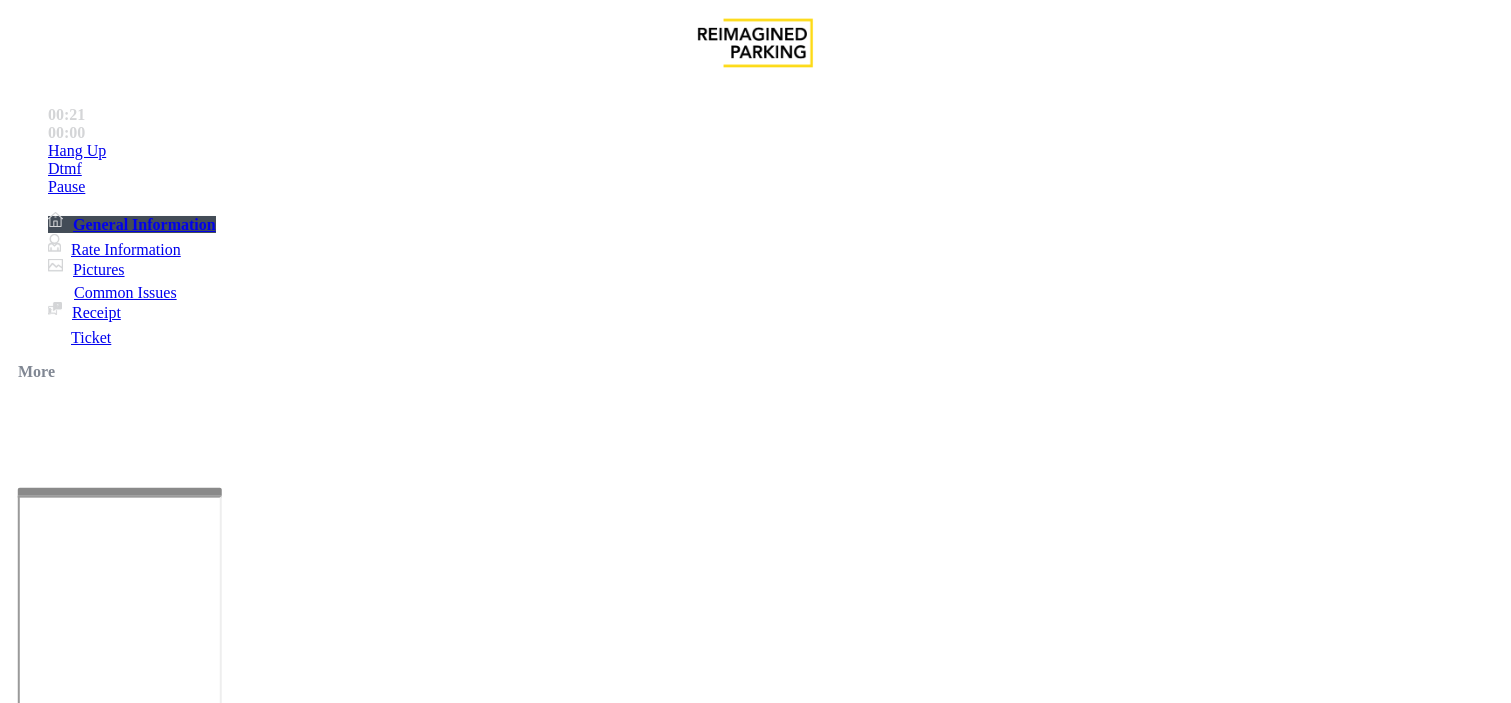 drag, startPoint x: 382, startPoint y: 573, endPoint x: 434, endPoint y: 394, distance: 186.4001 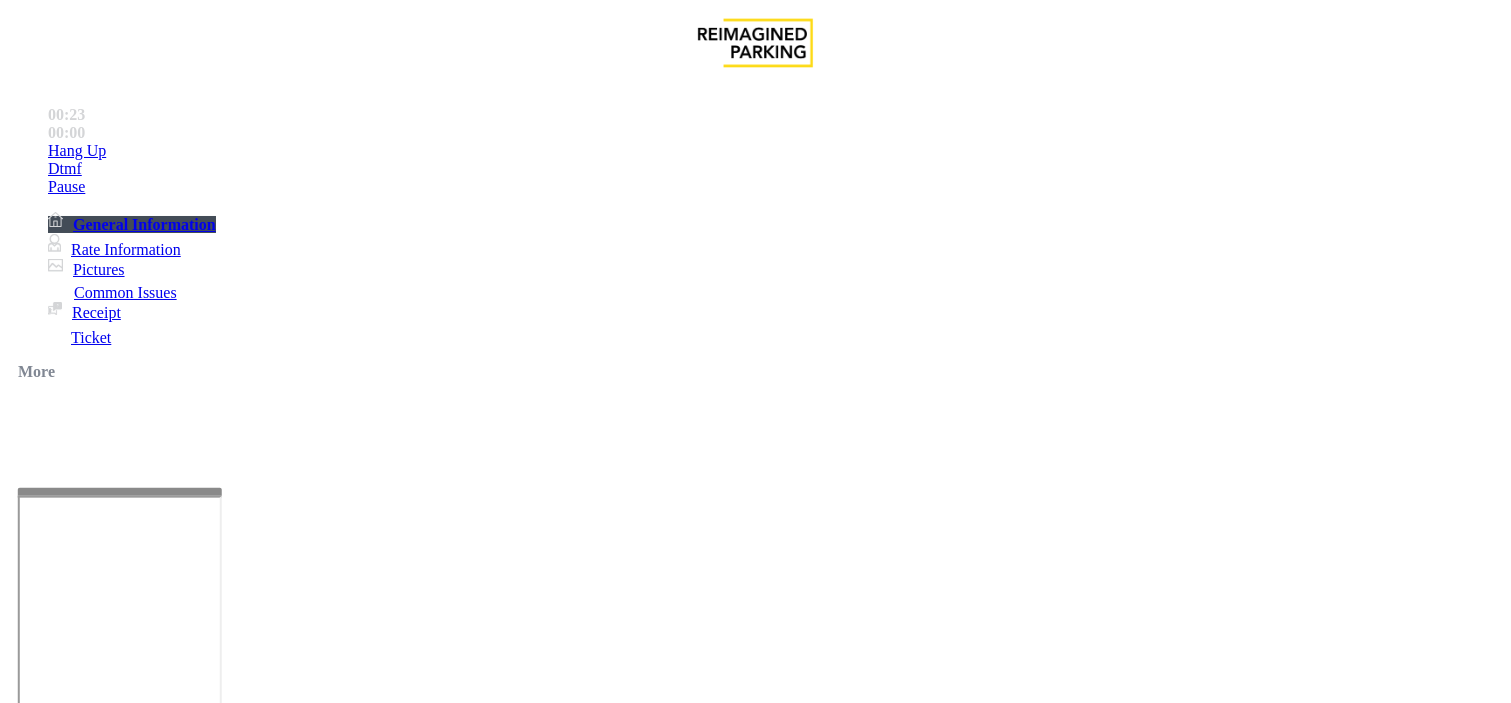 click at bounding box center [244, 1737] 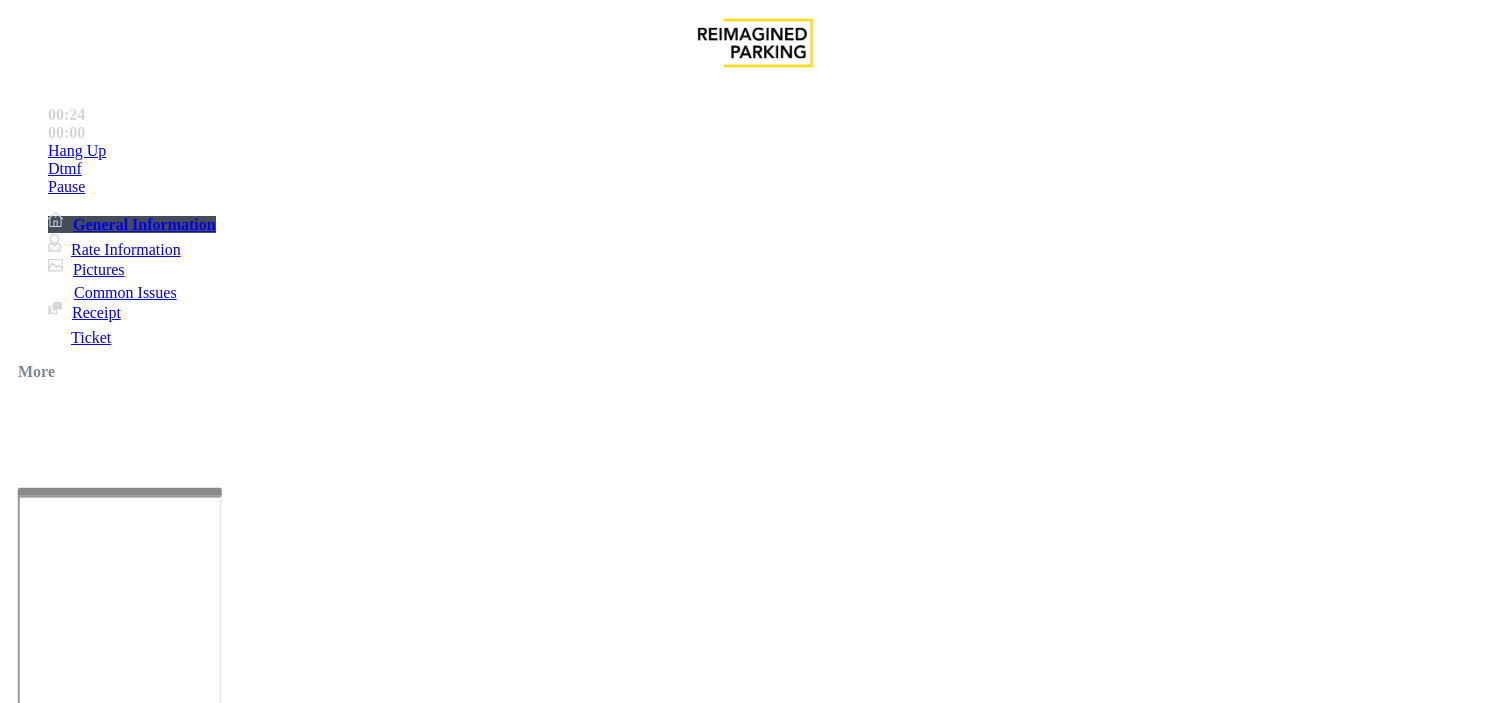 scroll, scrollTop: 0, scrollLeft: 0, axis: both 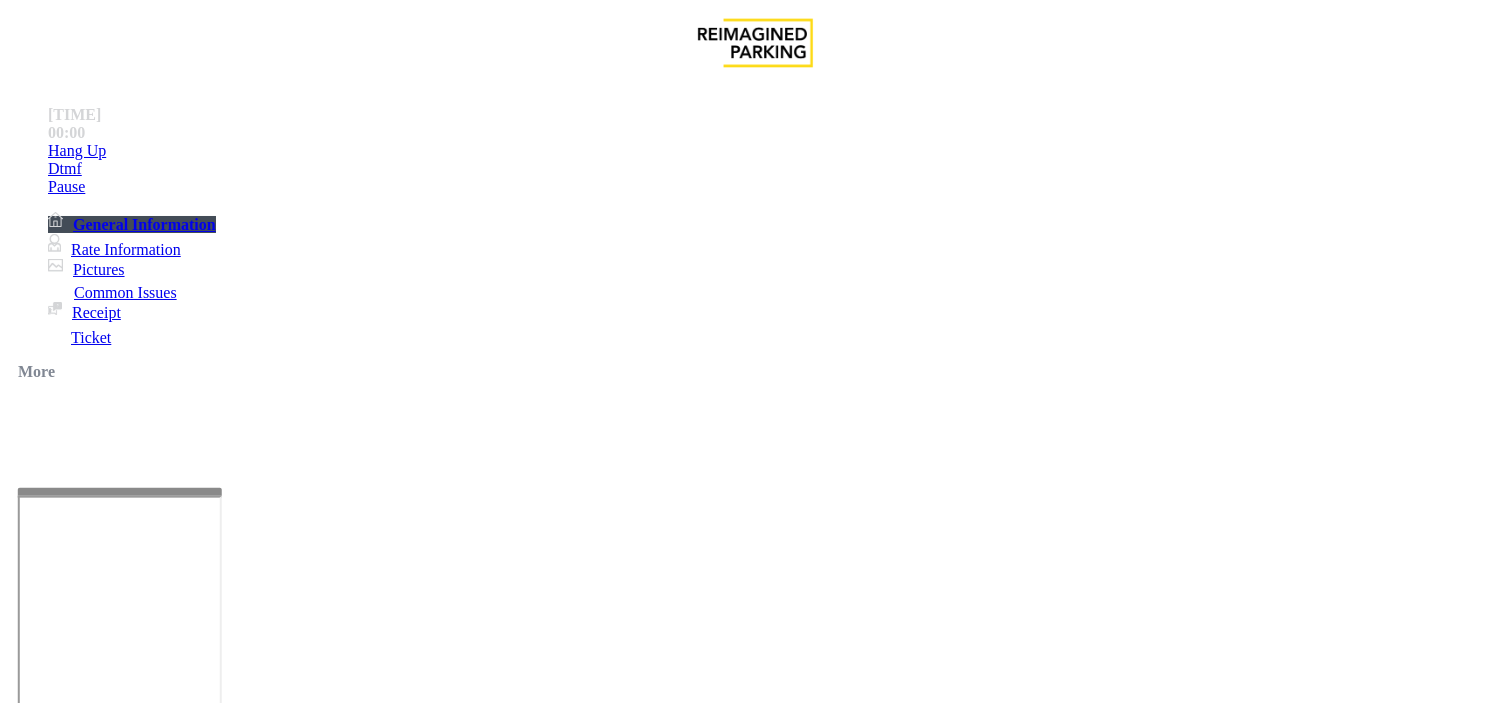 drag, startPoint x: 331, startPoint y: 71, endPoint x: 503, endPoint y: 183, distance: 205.25107 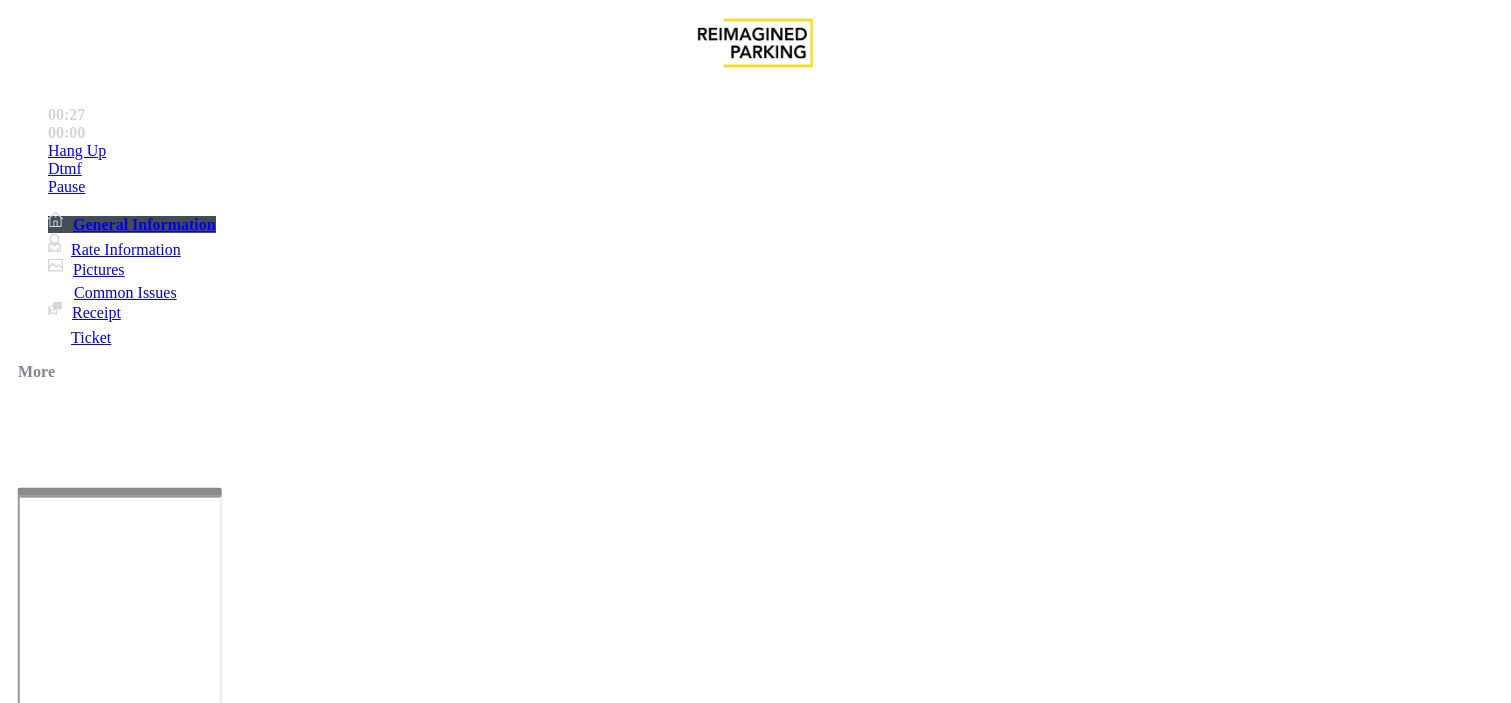 scroll, scrollTop: 66, scrollLeft: 0, axis: vertical 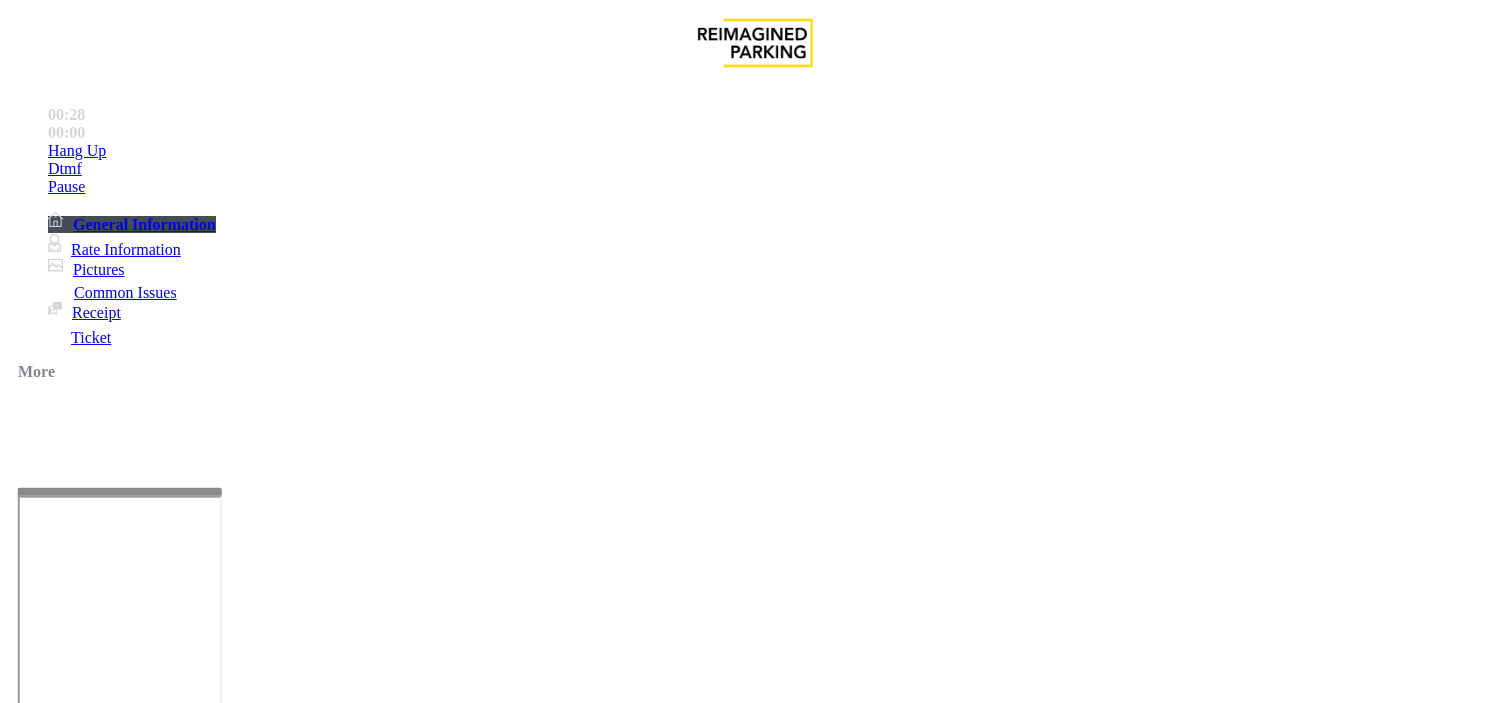 type on "**********" 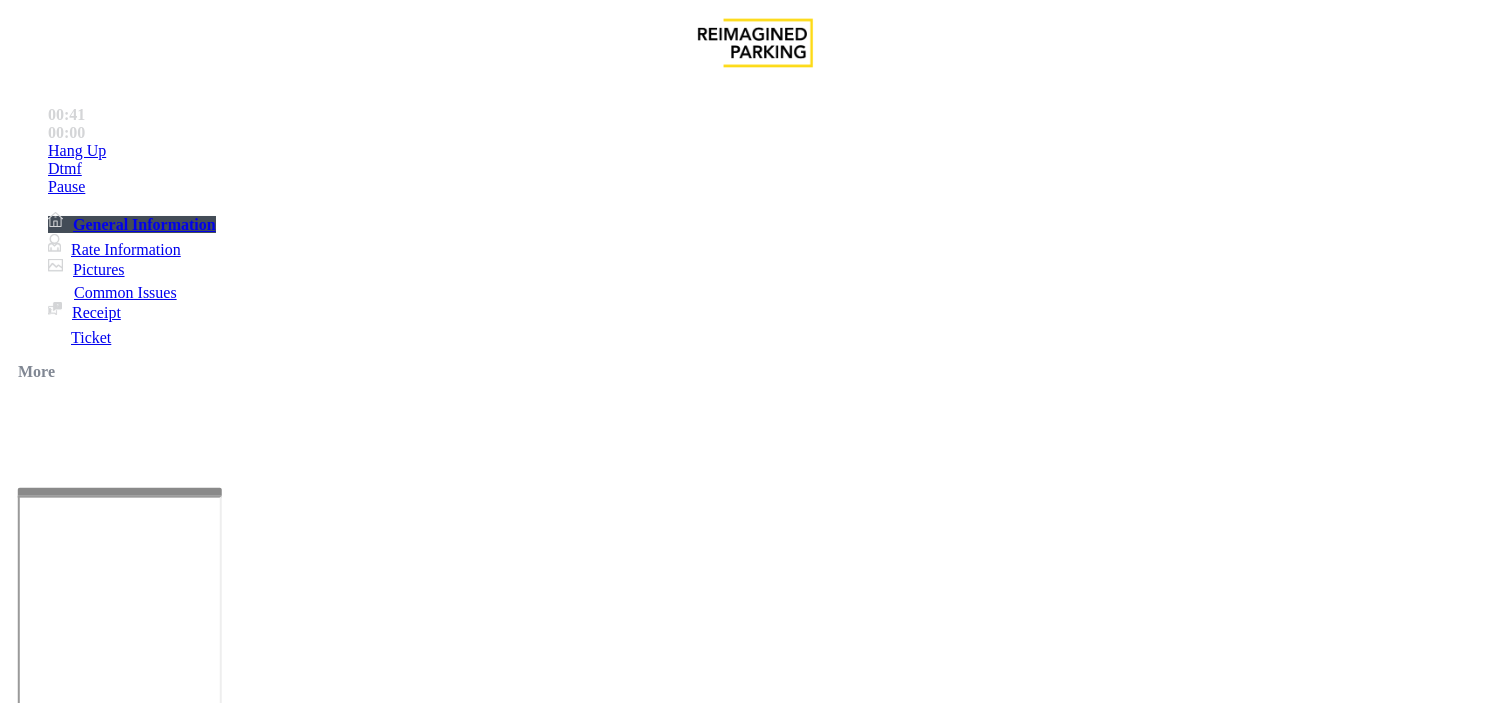 scroll, scrollTop: 333, scrollLeft: 0, axis: vertical 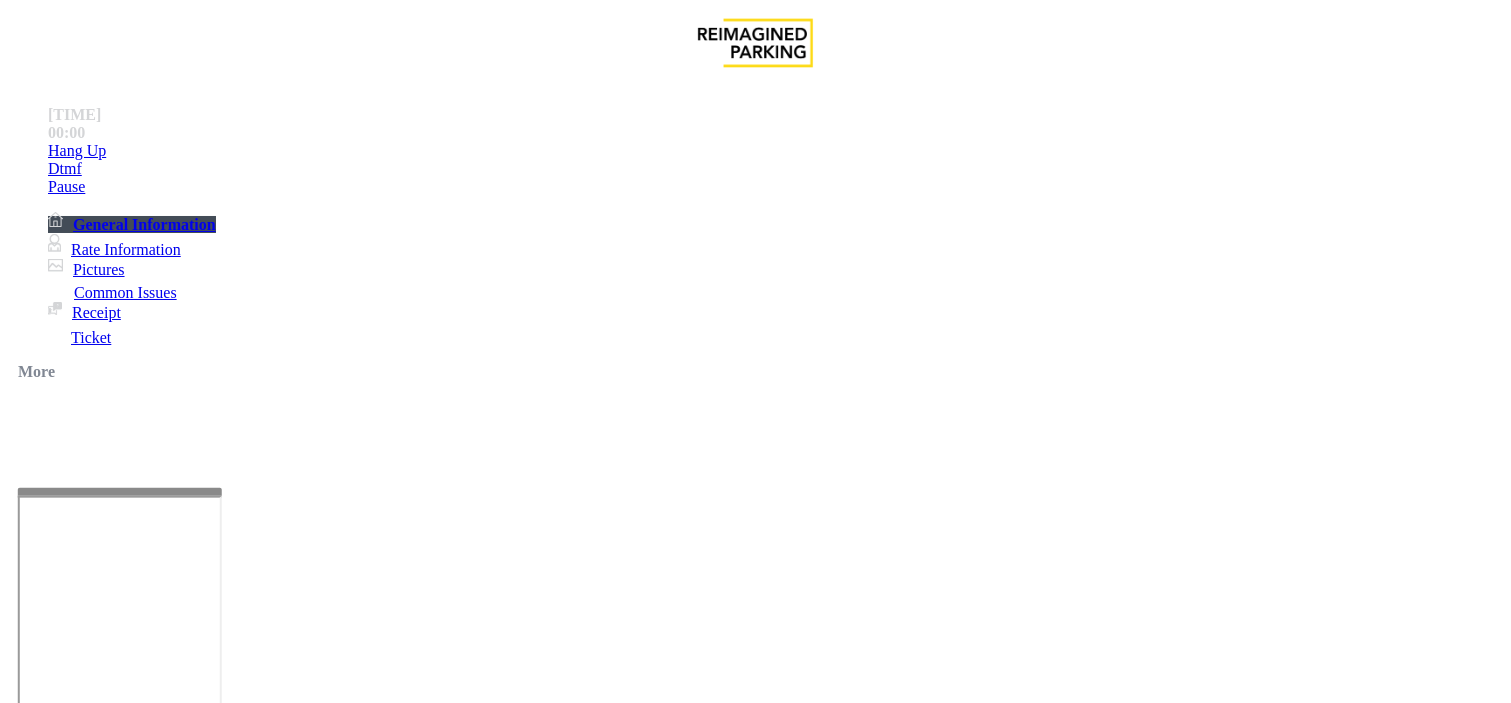 type on "******" 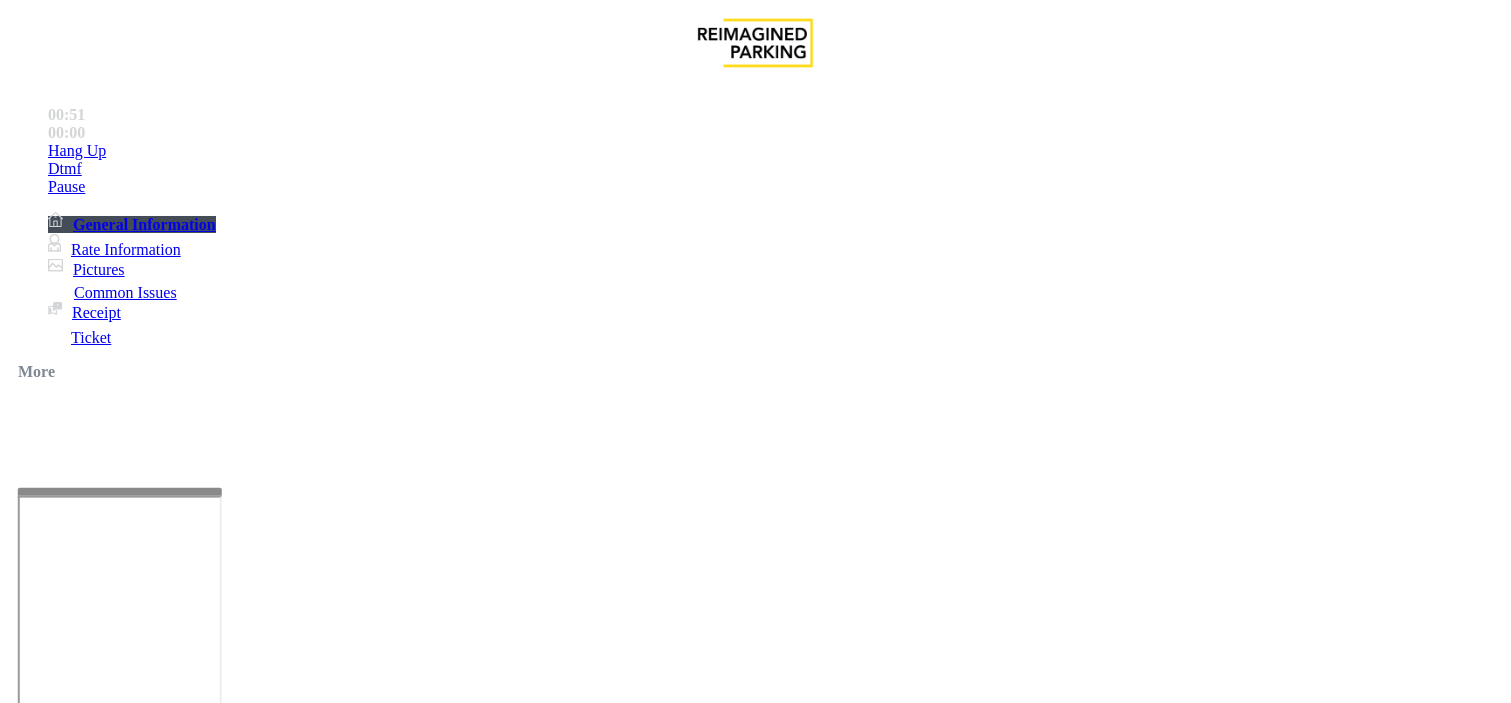 type on "**********" 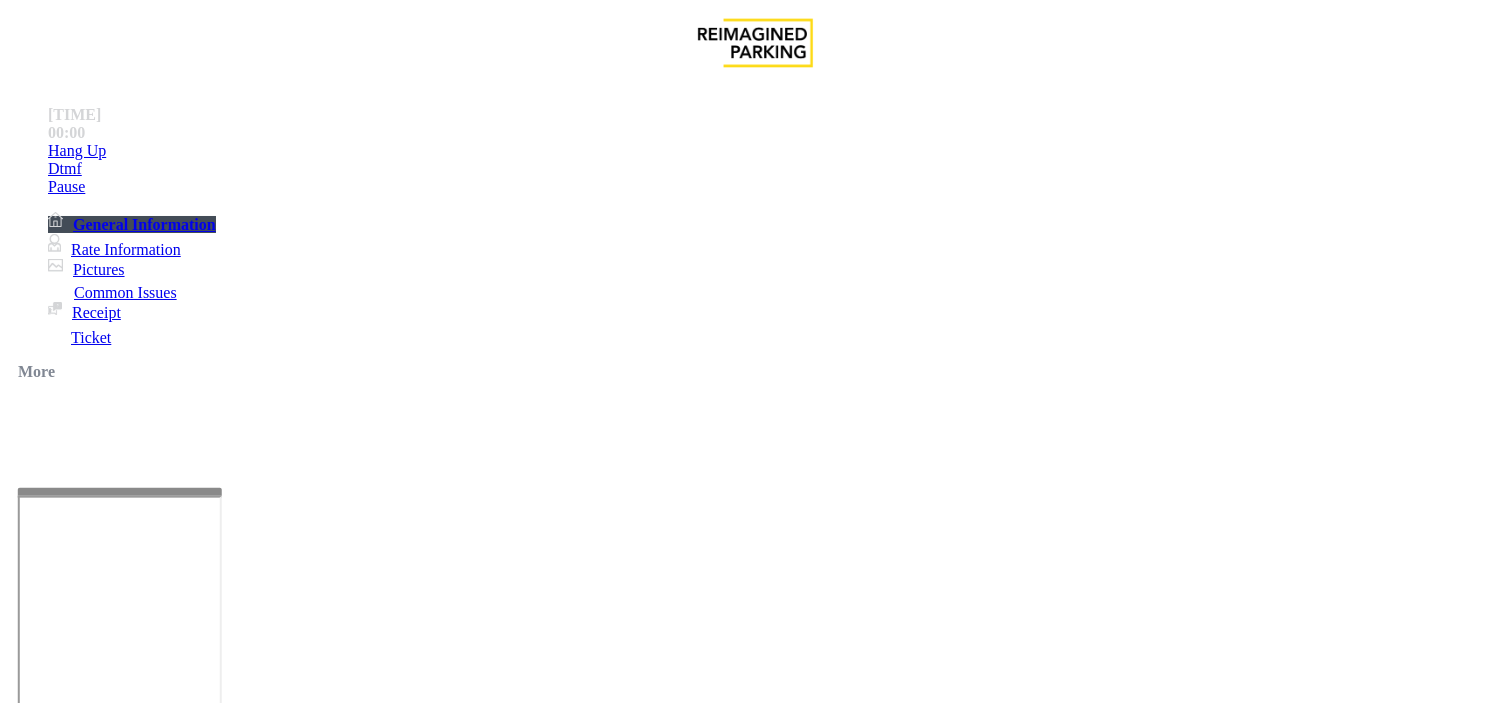 click on "Notes:" at bounding box center [755, 1739] 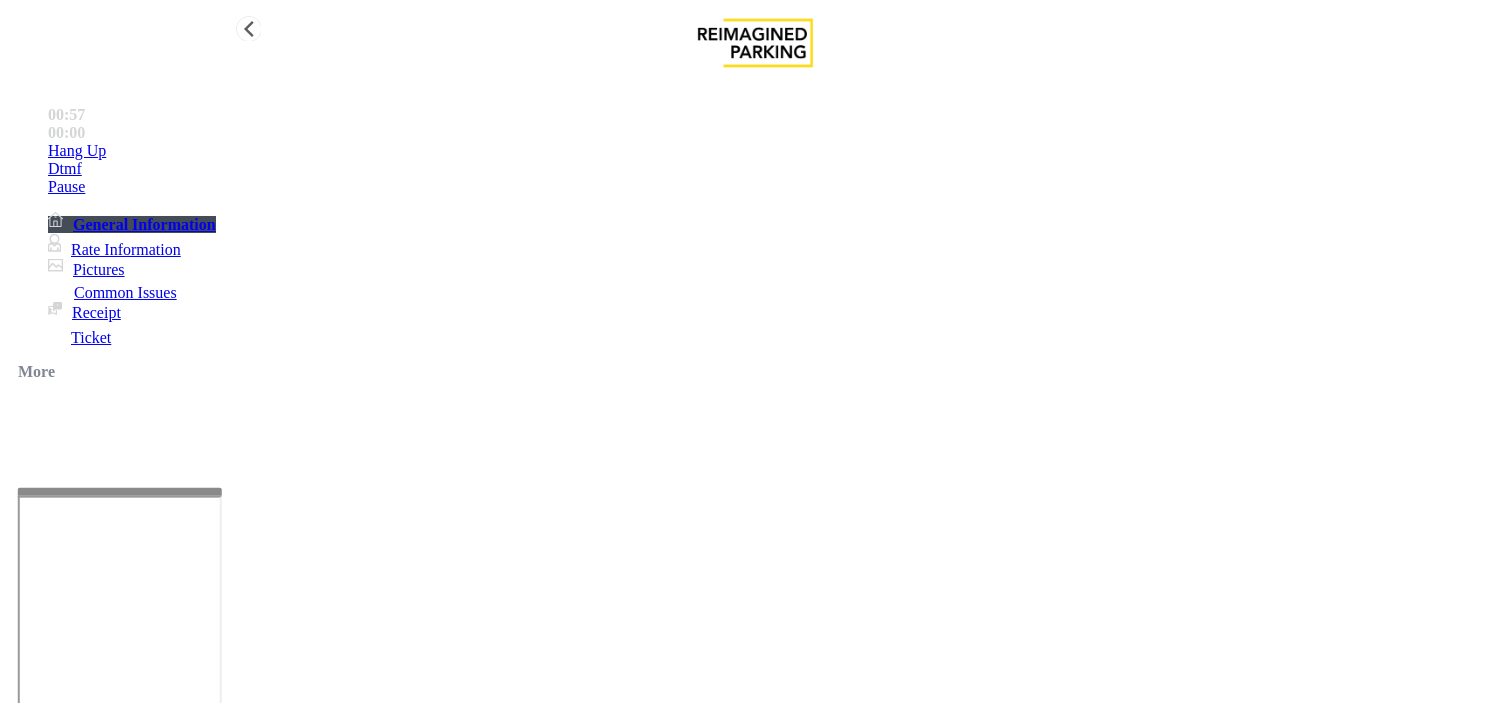click on "Hang Up" at bounding box center (775, 151) 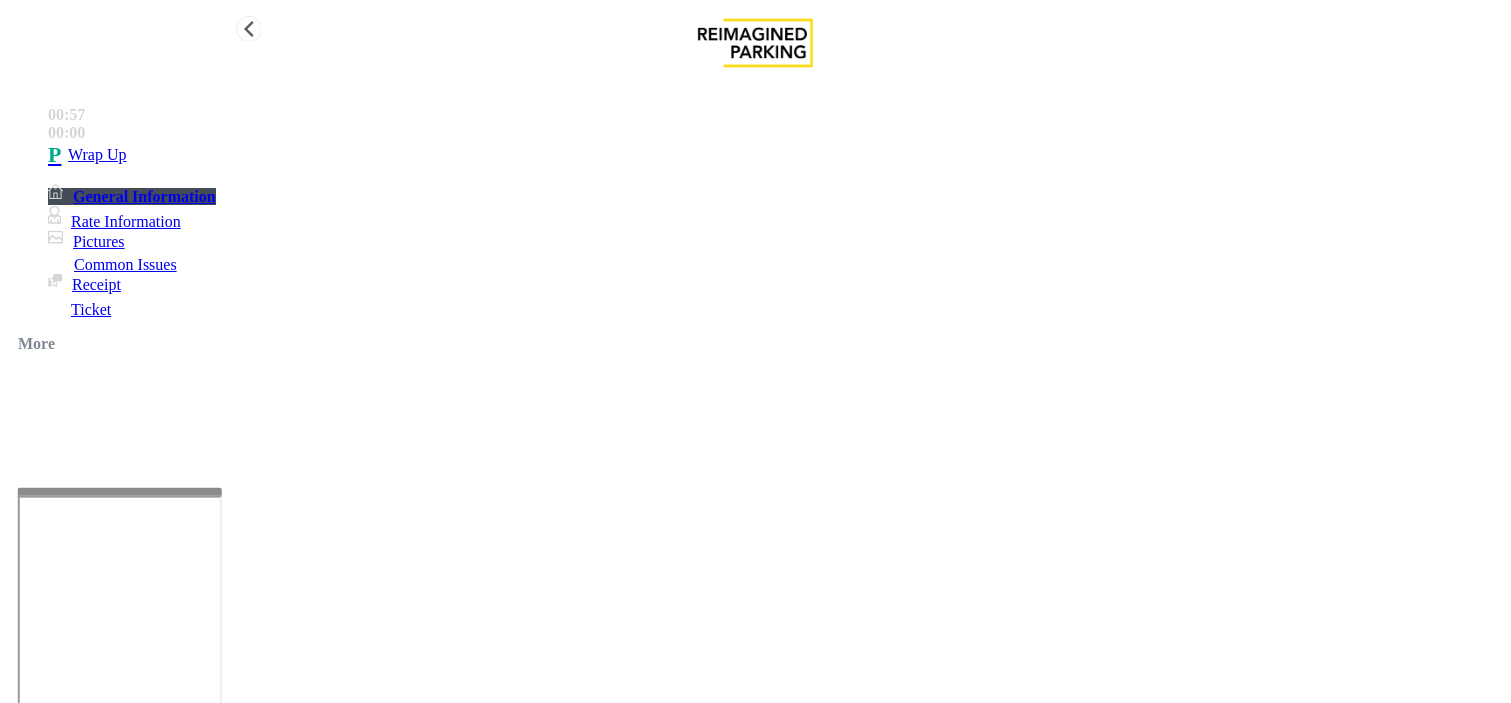 click on "Wrap Up" at bounding box center (775, 155) 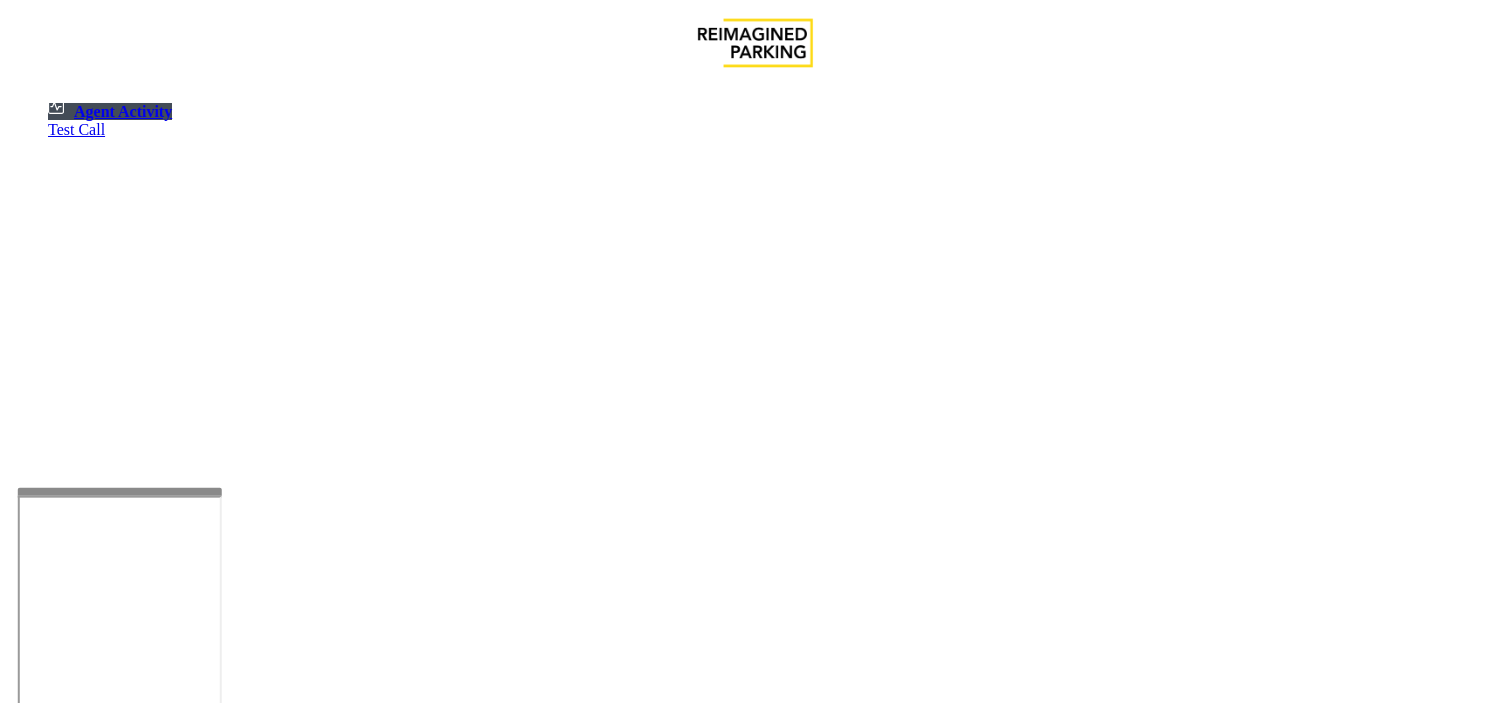 scroll, scrollTop: 1235, scrollLeft: 0, axis: vertical 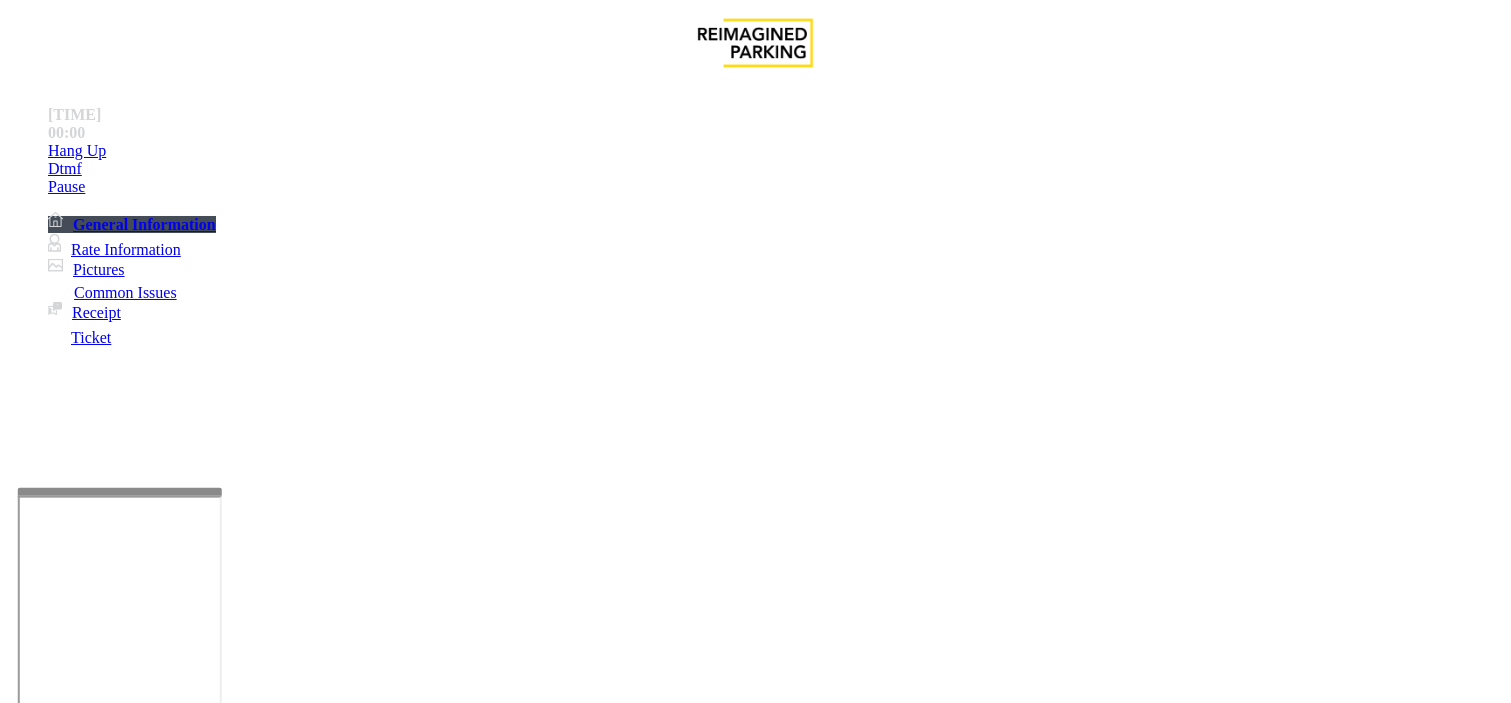 drag, startPoint x: 802, startPoint y: 291, endPoint x: 757, endPoint y: 280, distance: 46.32494 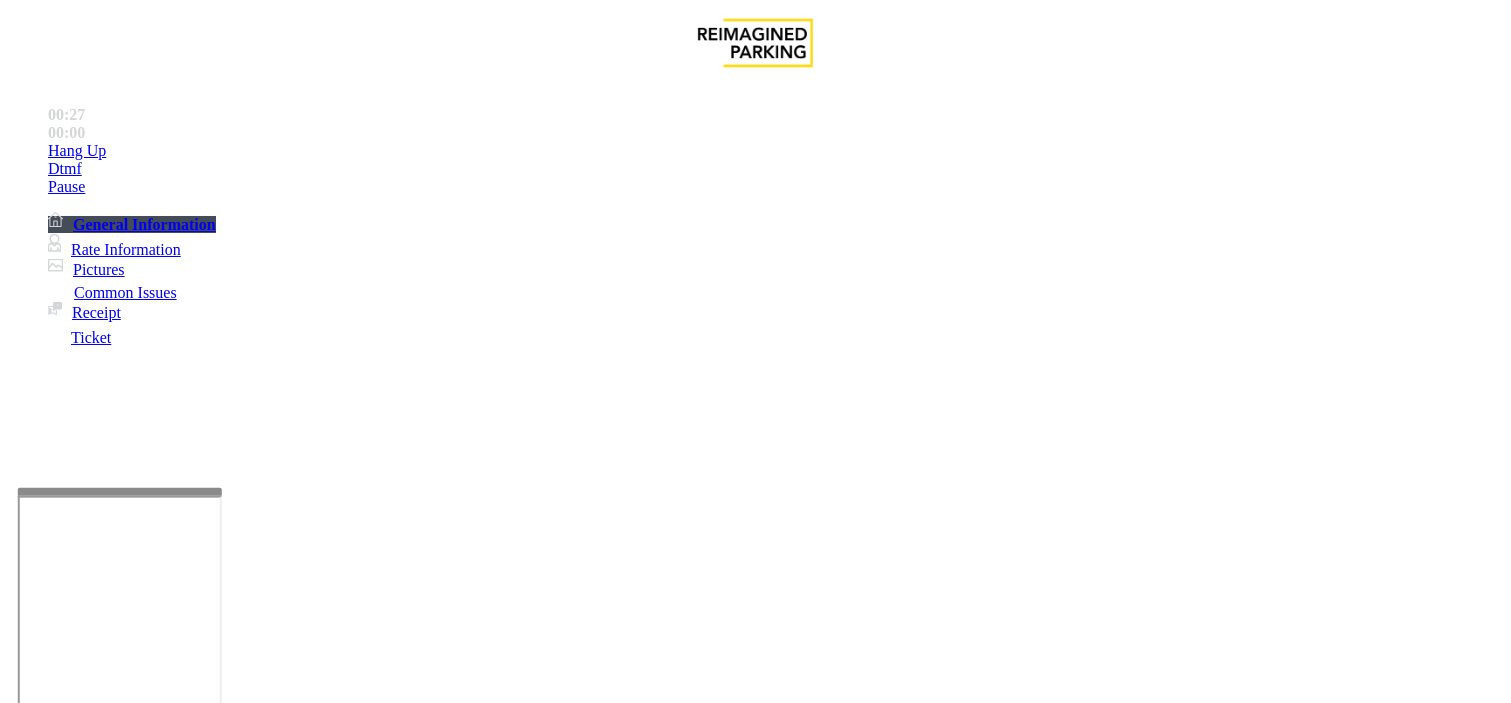 click on "Gate / Door Won't Open" at bounding box center [611, 1356] 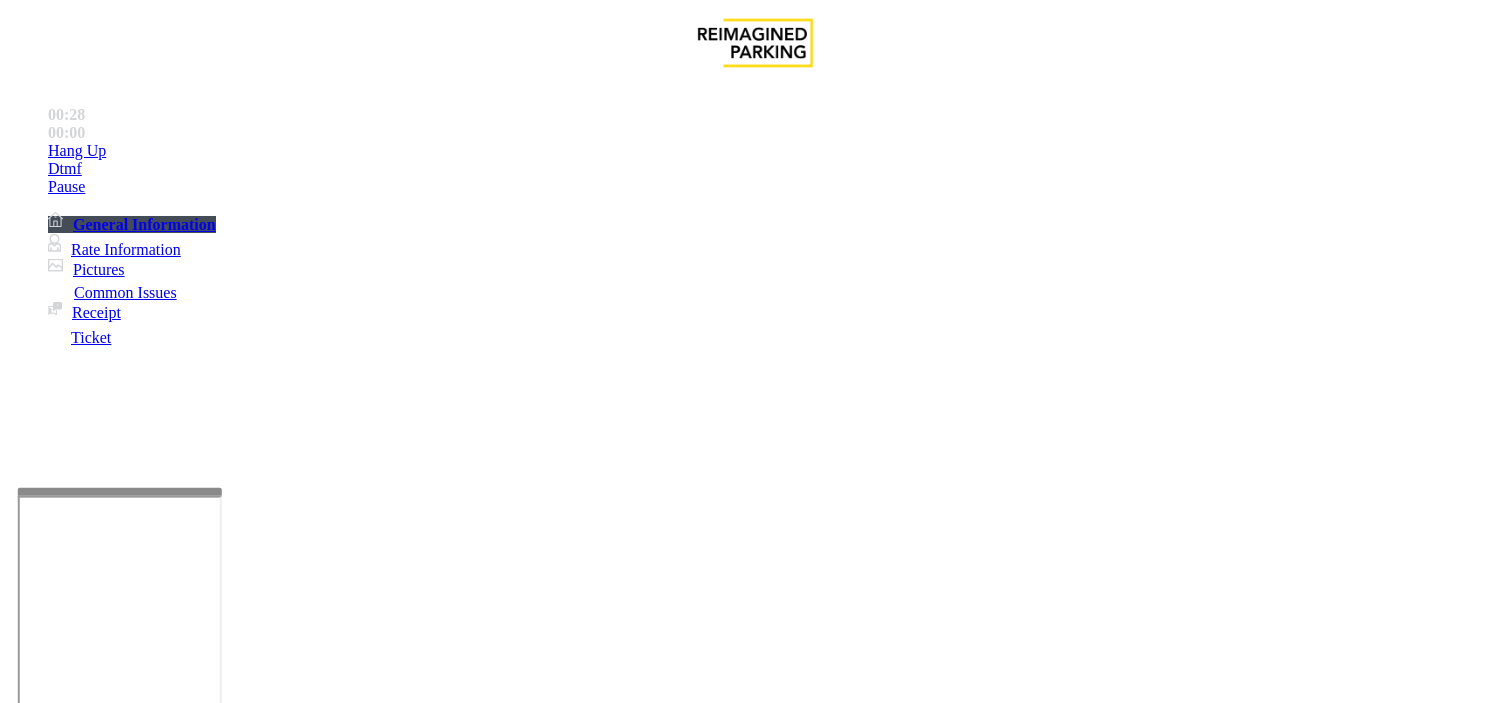 scroll, scrollTop: 111, scrollLeft: 0, axis: vertical 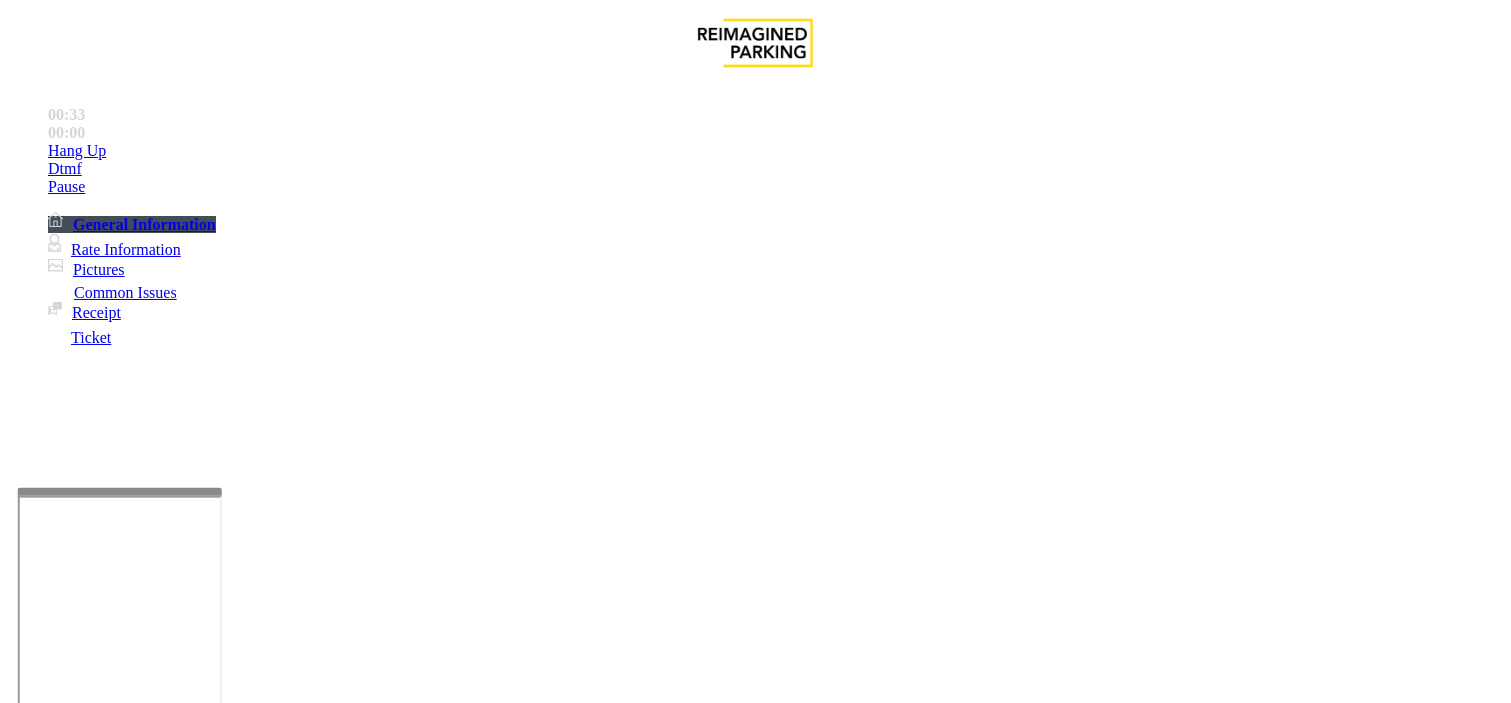 click at bounding box center [244, 1604] 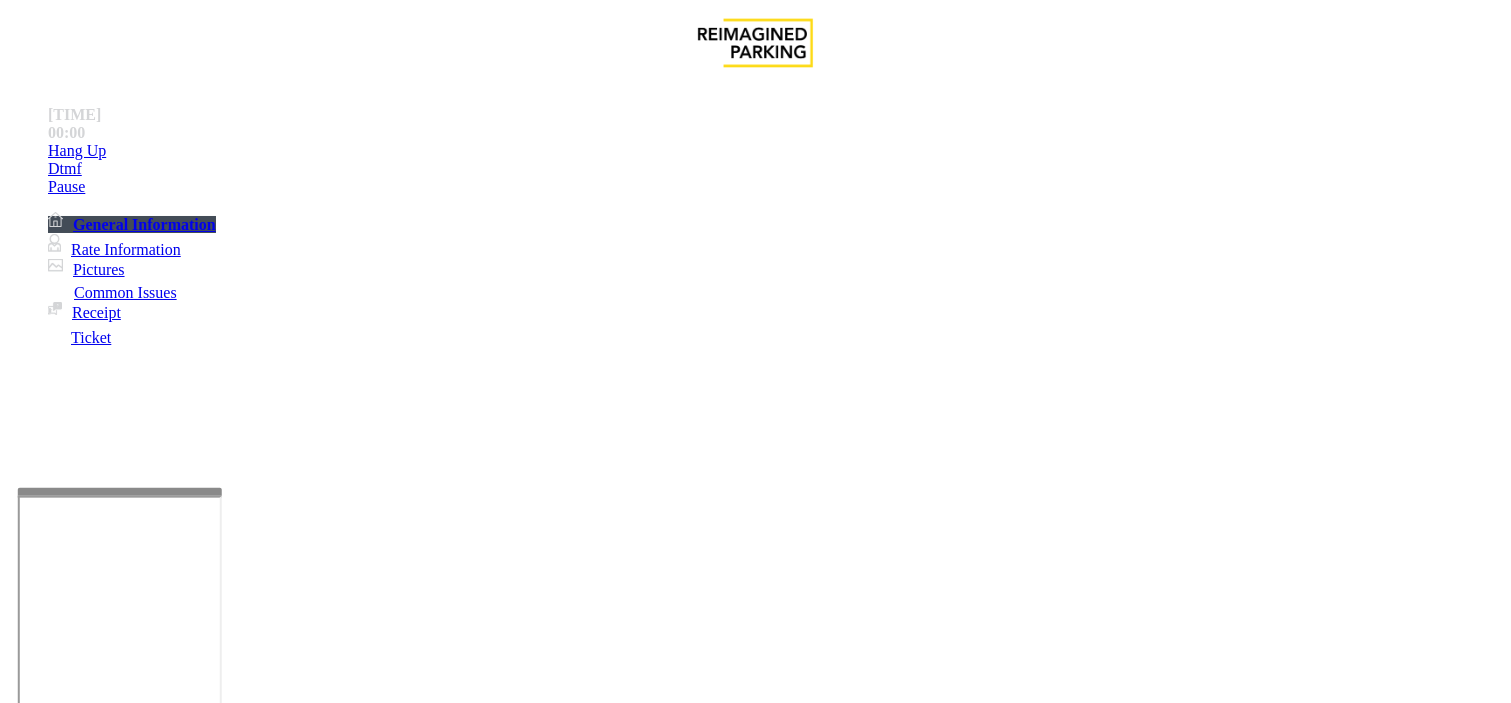 scroll, scrollTop: 0, scrollLeft: 0, axis: both 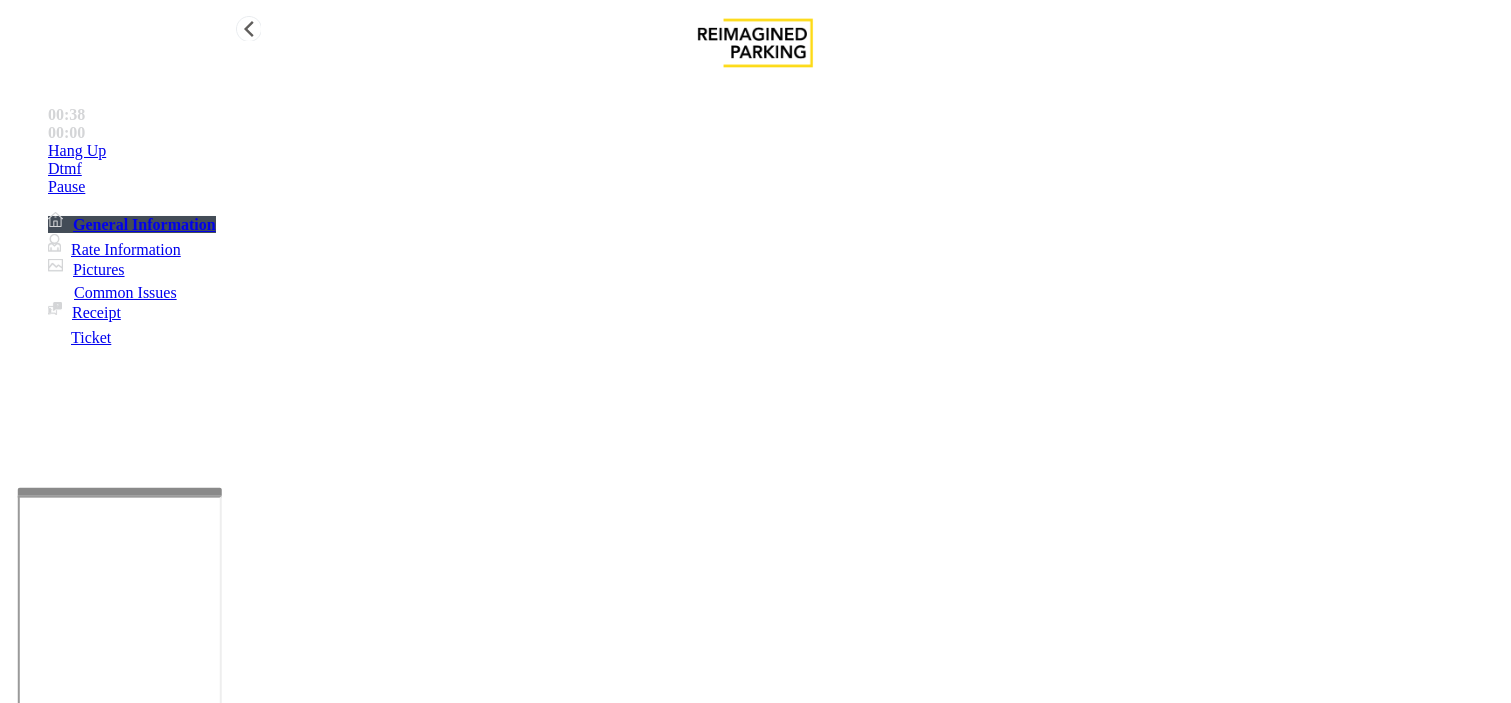 click on "Hang Up" at bounding box center (775, 151) 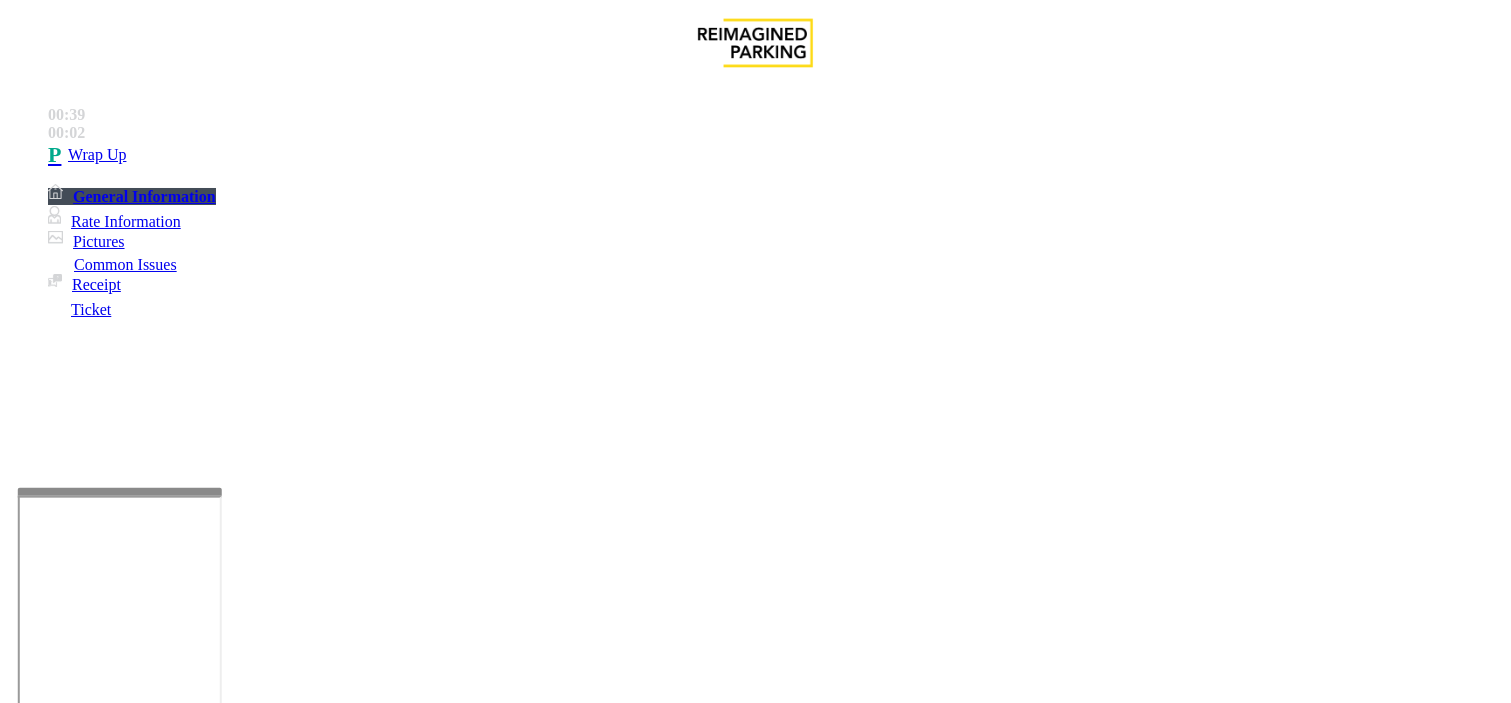 click at bounding box center [244, 1604] 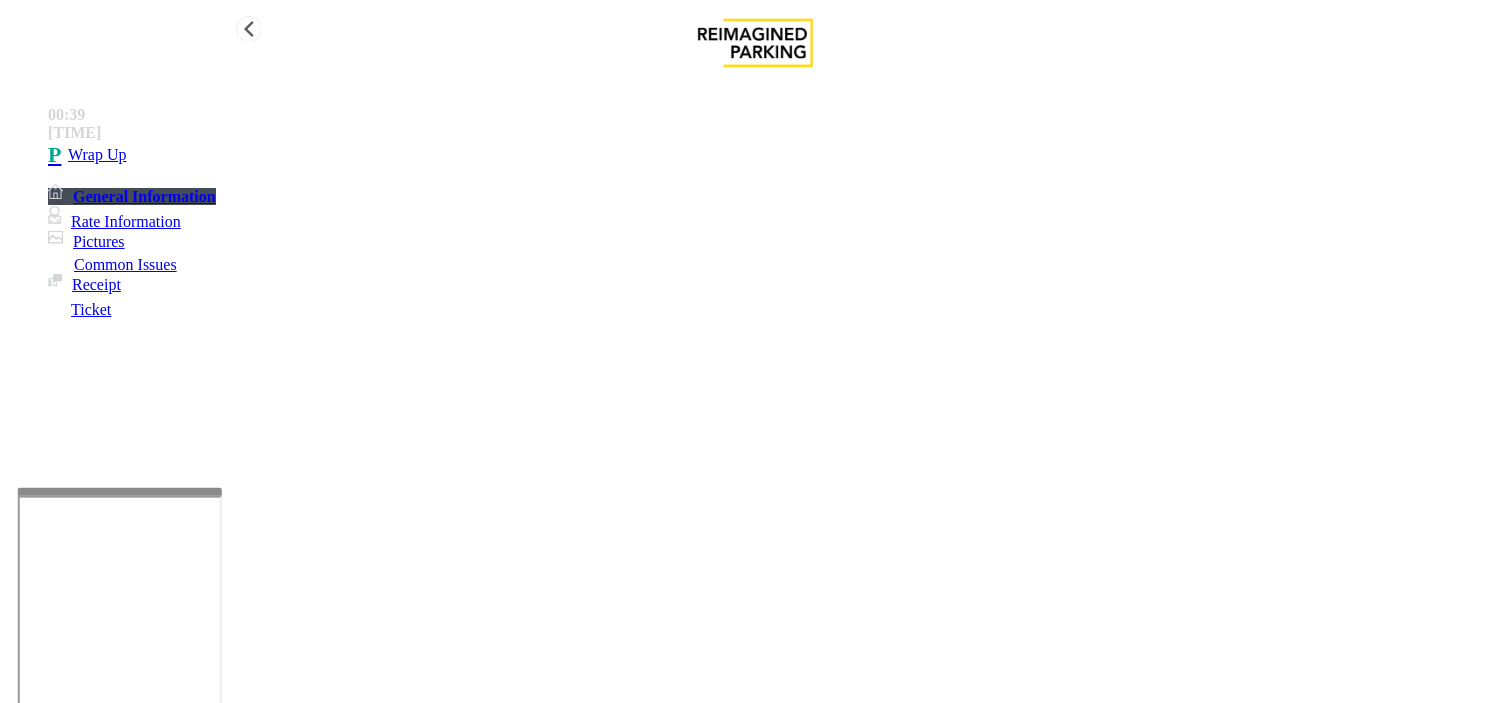 type on "**********" 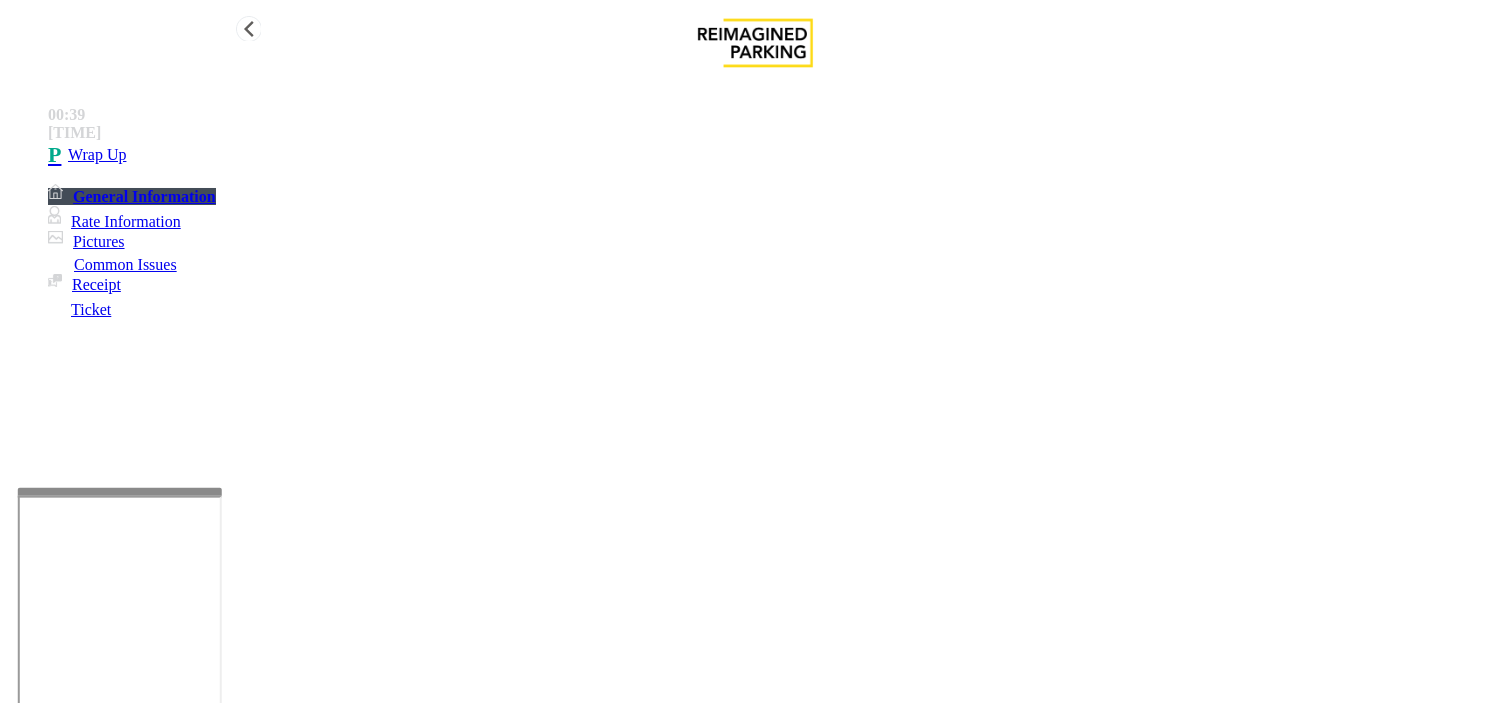 click on "Wrap Up" at bounding box center [97, 155] 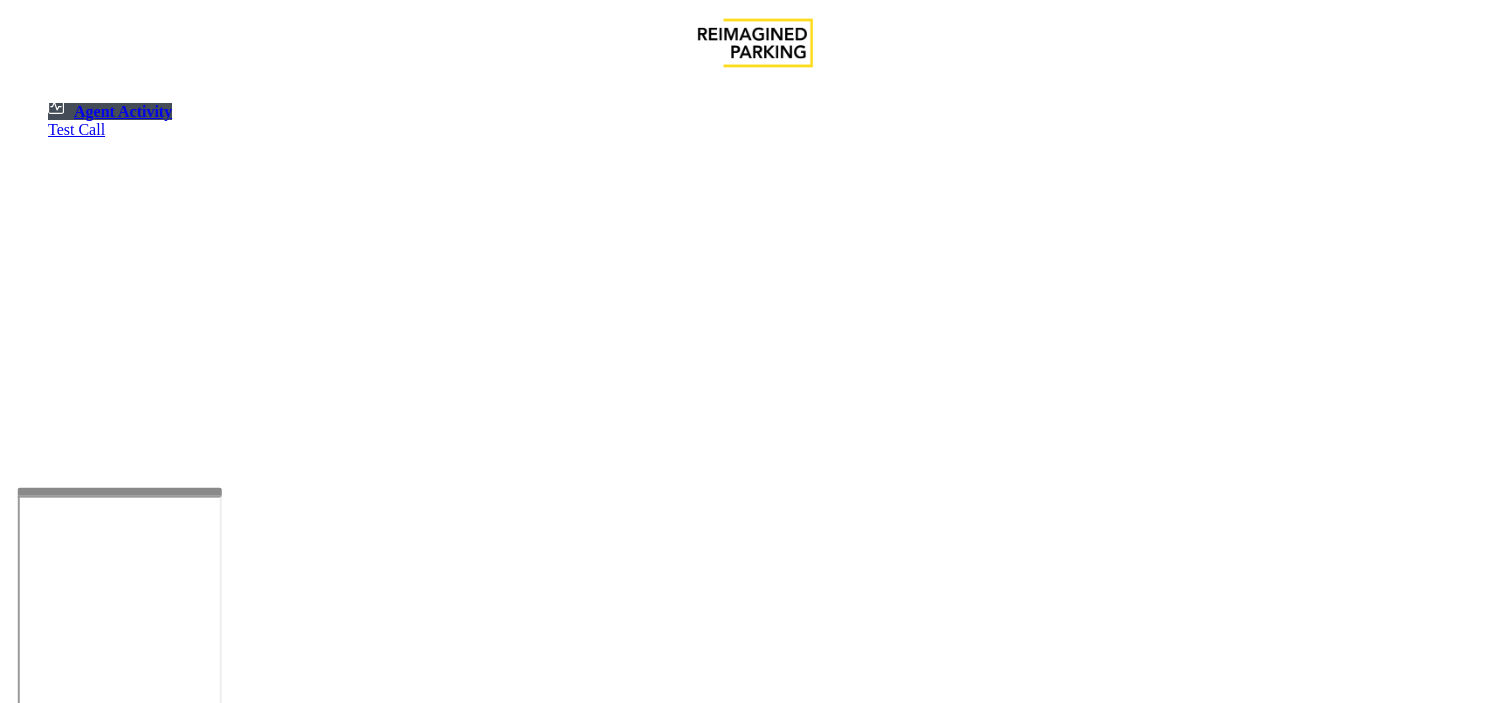 click at bounding box center [79, 1405] 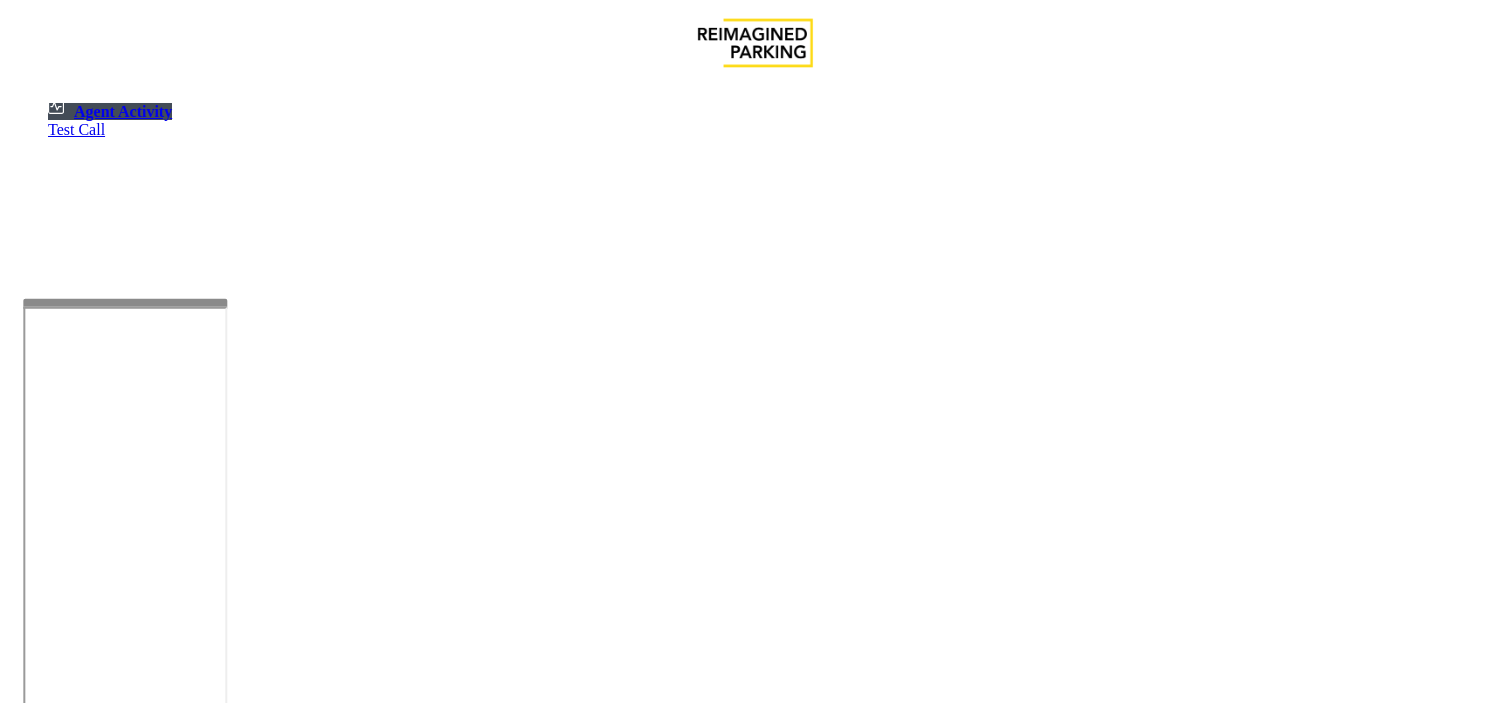 click at bounding box center [125, 303] 